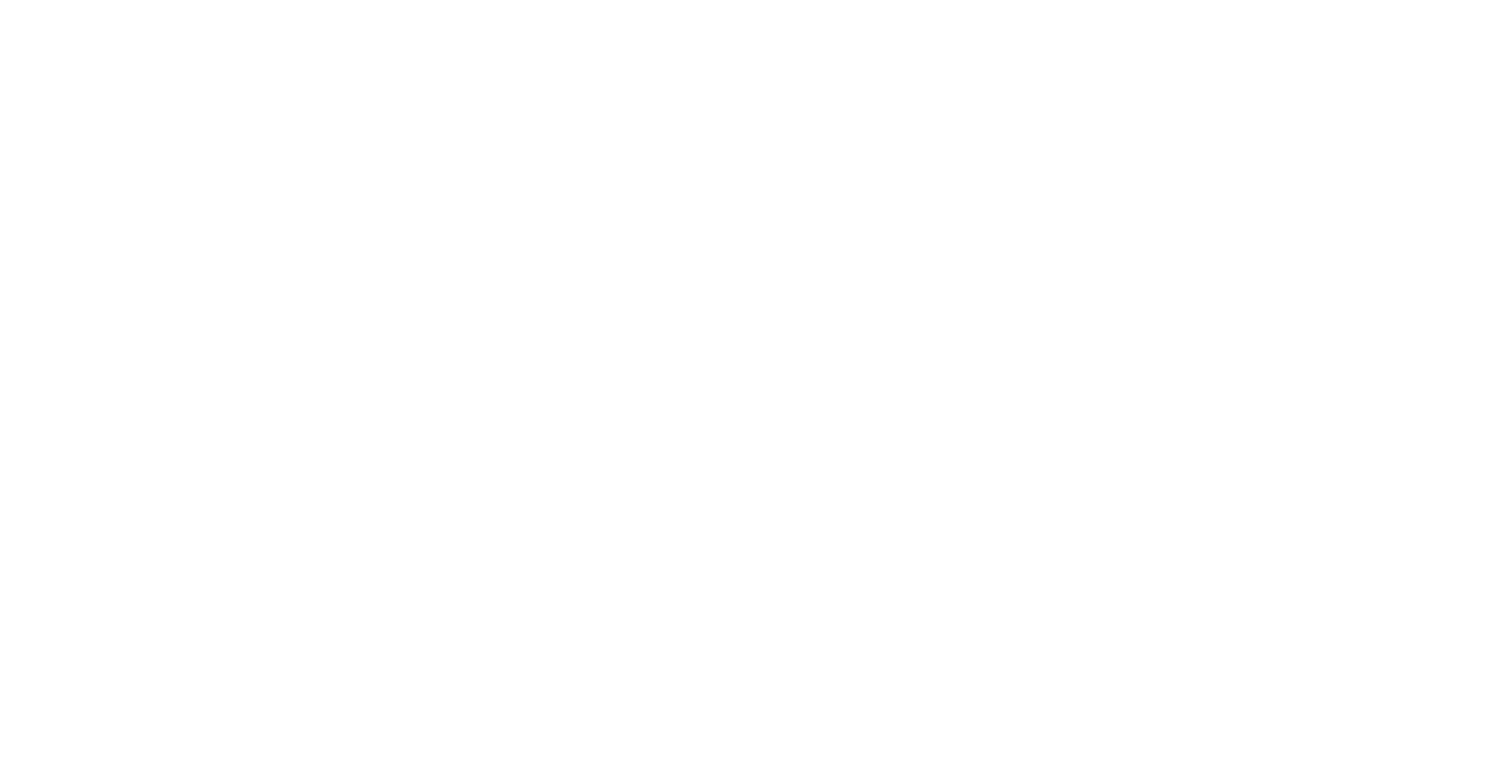scroll, scrollTop: 0, scrollLeft: 0, axis: both 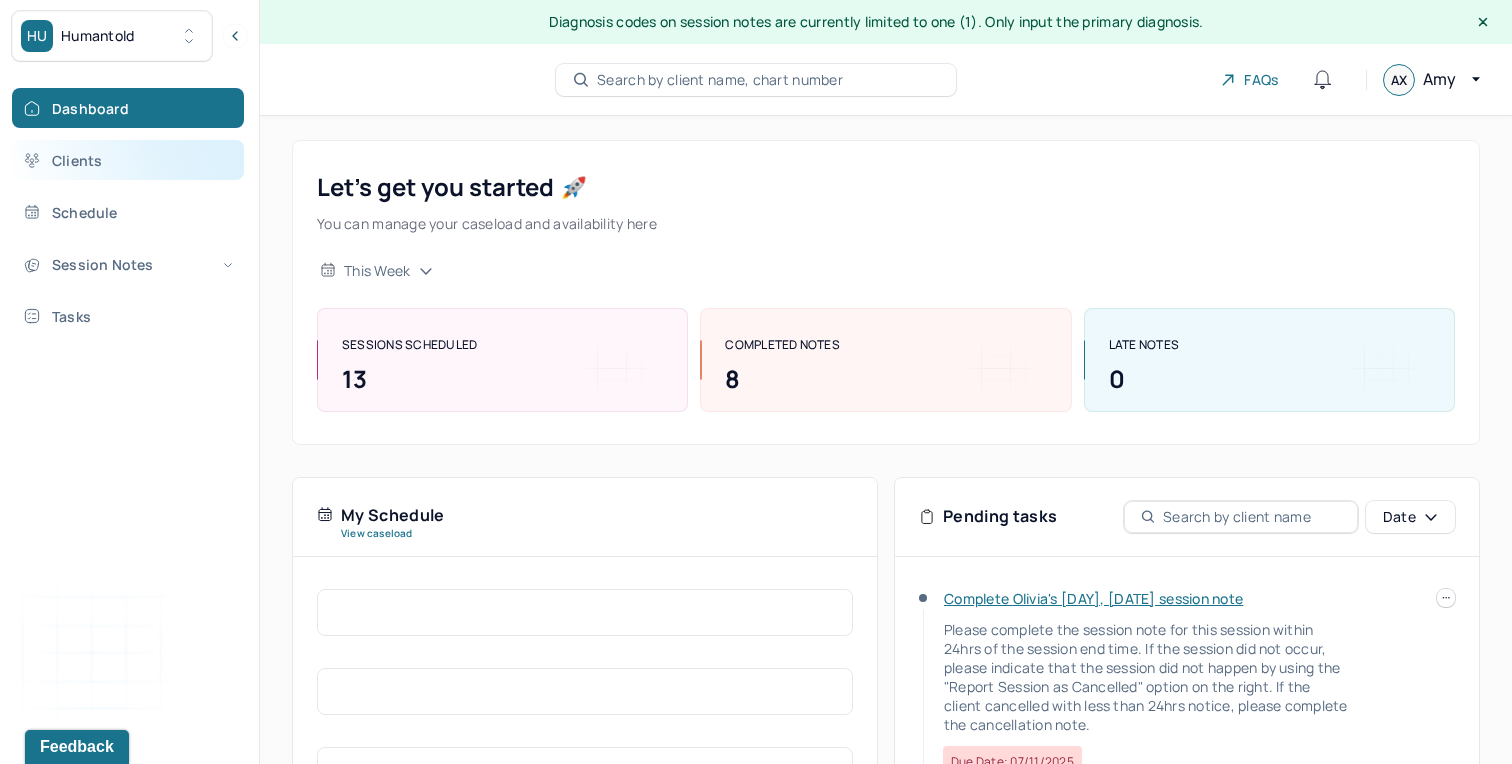 click on "Clients" at bounding box center (128, 160) 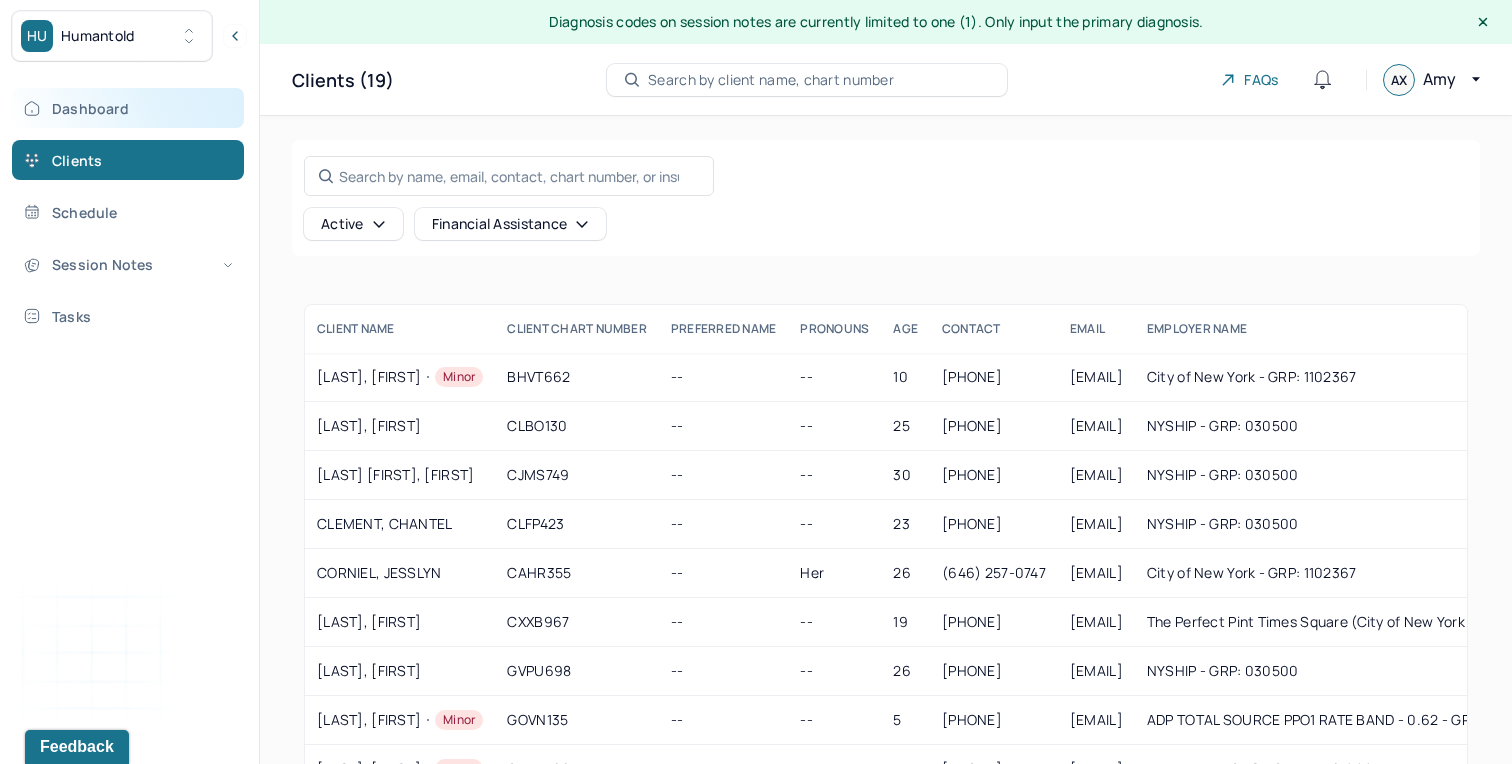 click on "Dashboard" at bounding box center (128, 108) 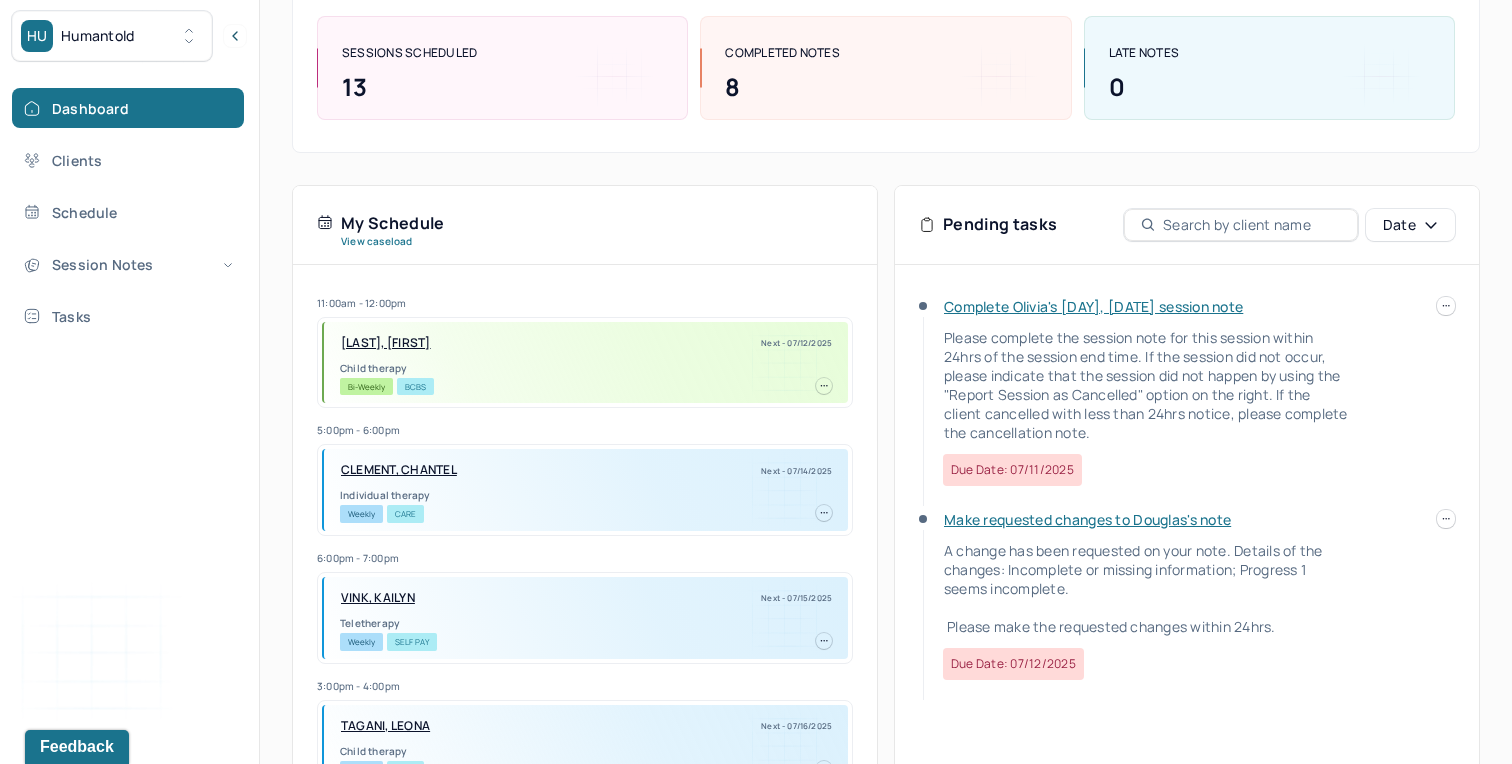 scroll, scrollTop: 285, scrollLeft: 0, axis: vertical 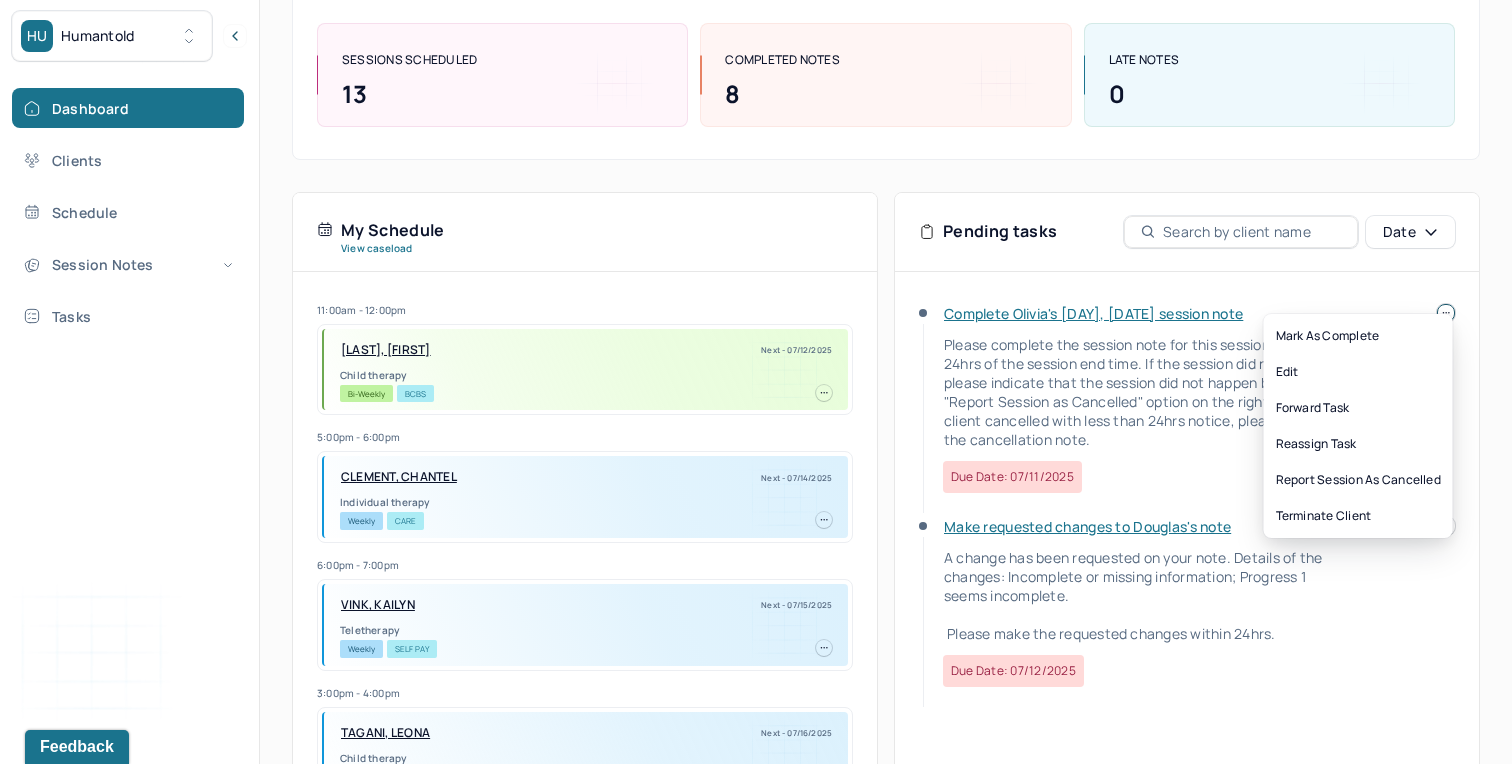 click at bounding box center (1446, 313) 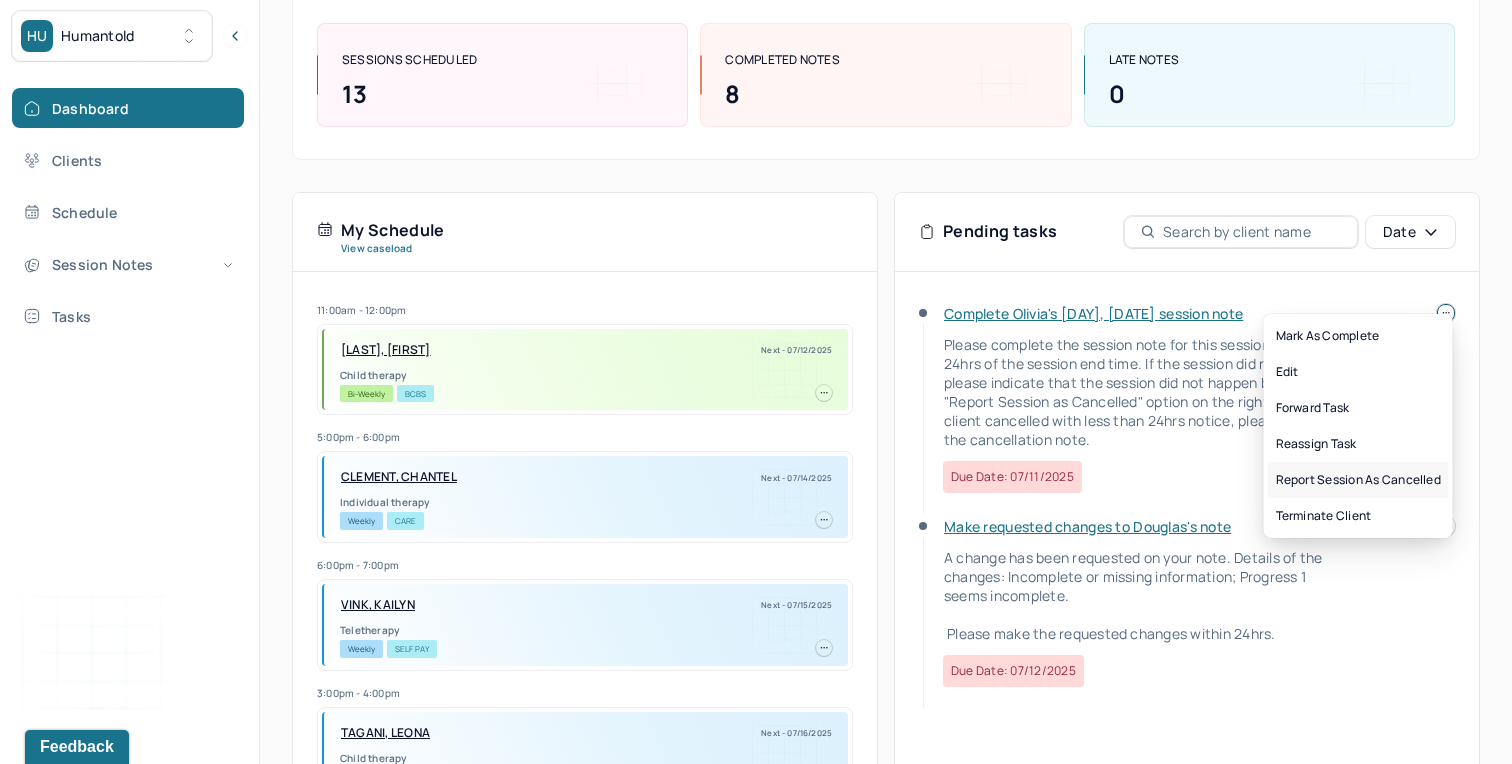 click on "Report session as cancelled" at bounding box center (1358, 480) 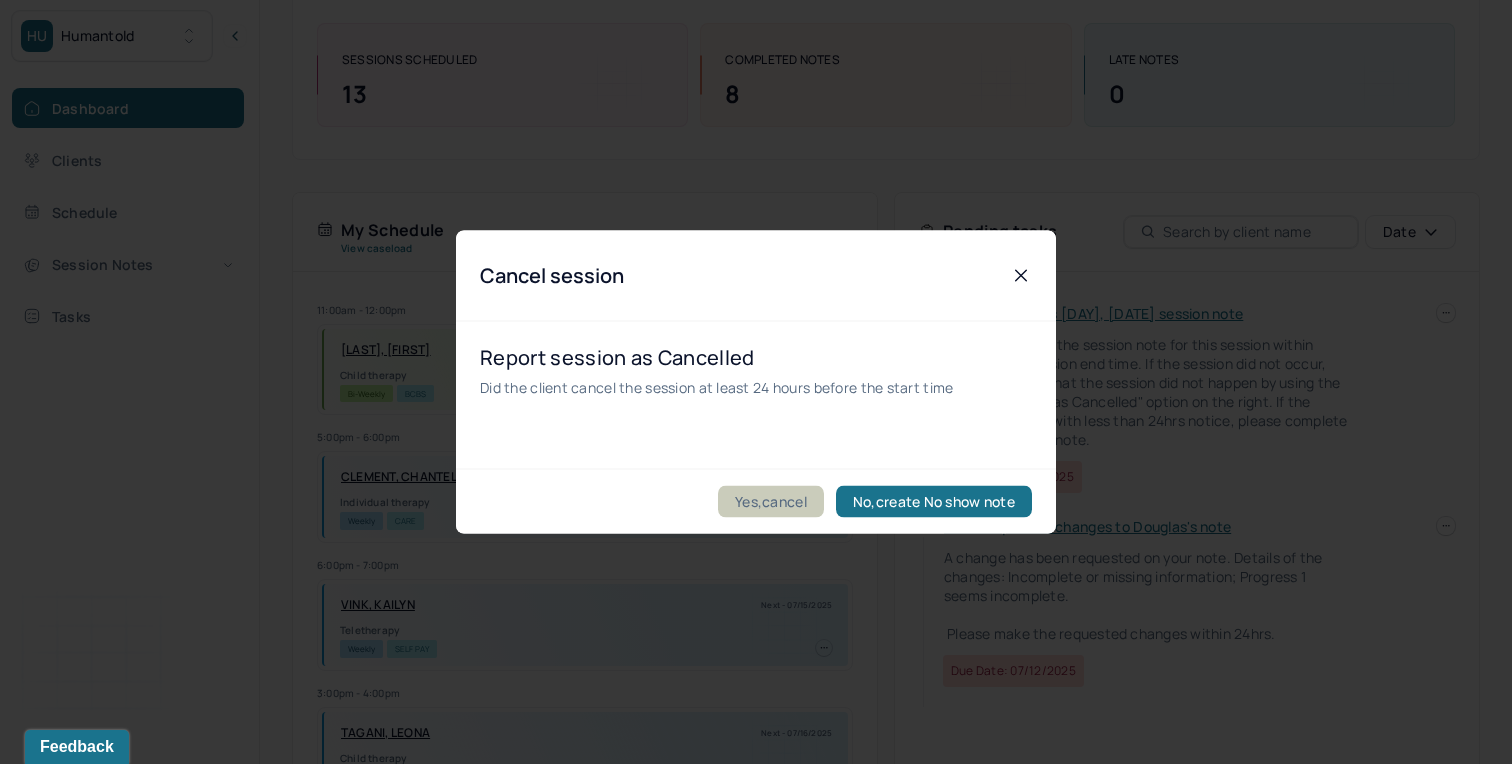 click on "Yes,cancel" at bounding box center (771, 502) 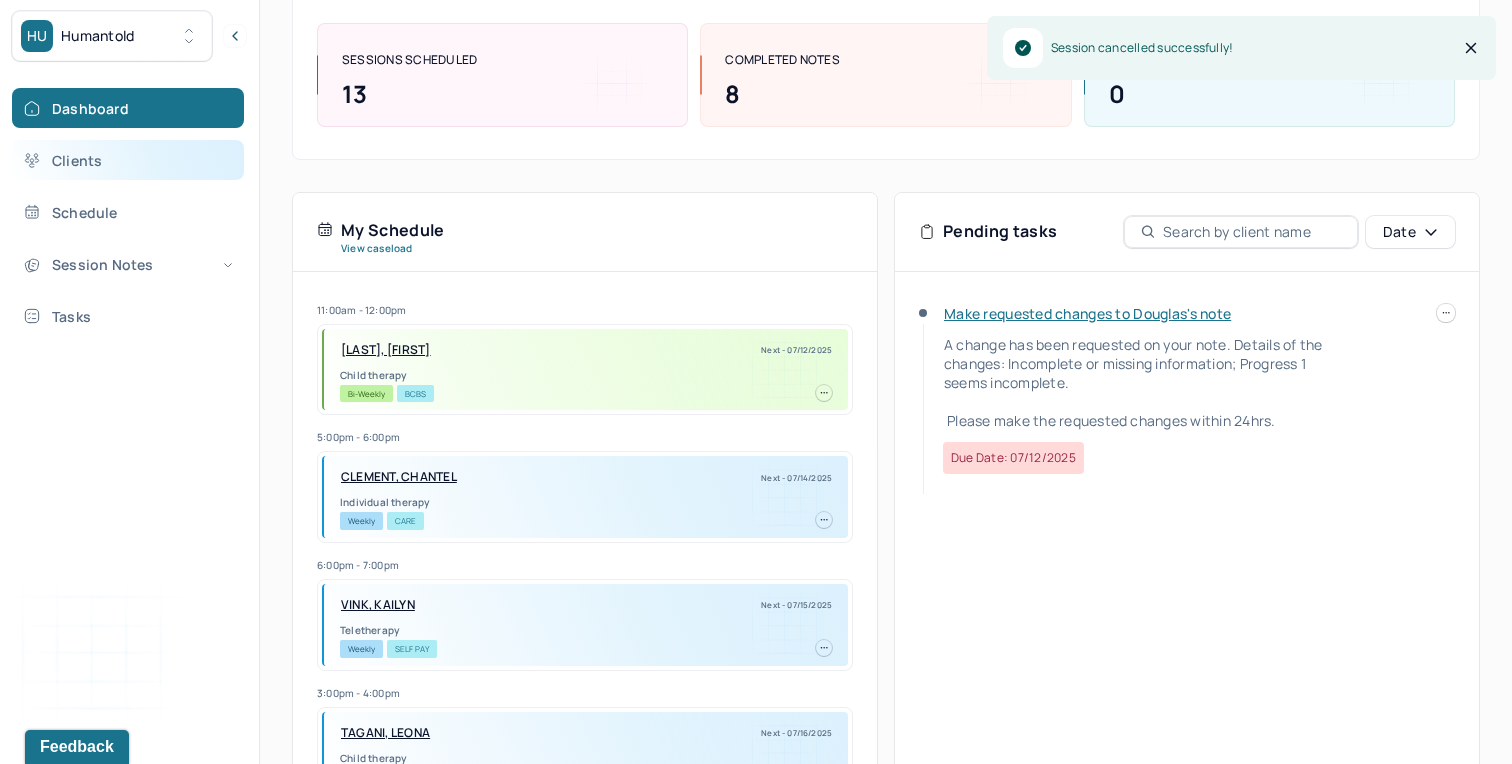 click on "Clients" at bounding box center [128, 160] 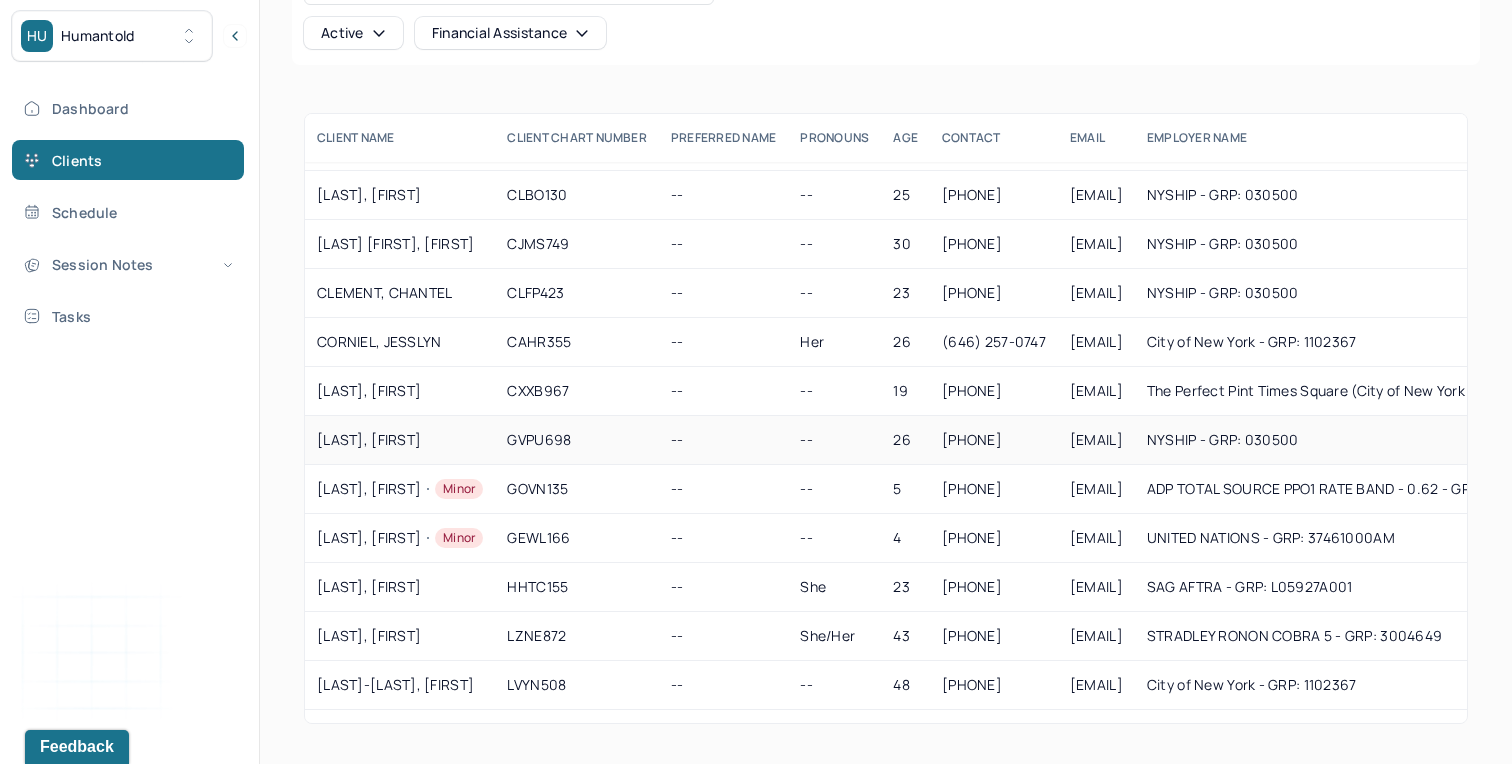 scroll, scrollTop: 0, scrollLeft: 0, axis: both 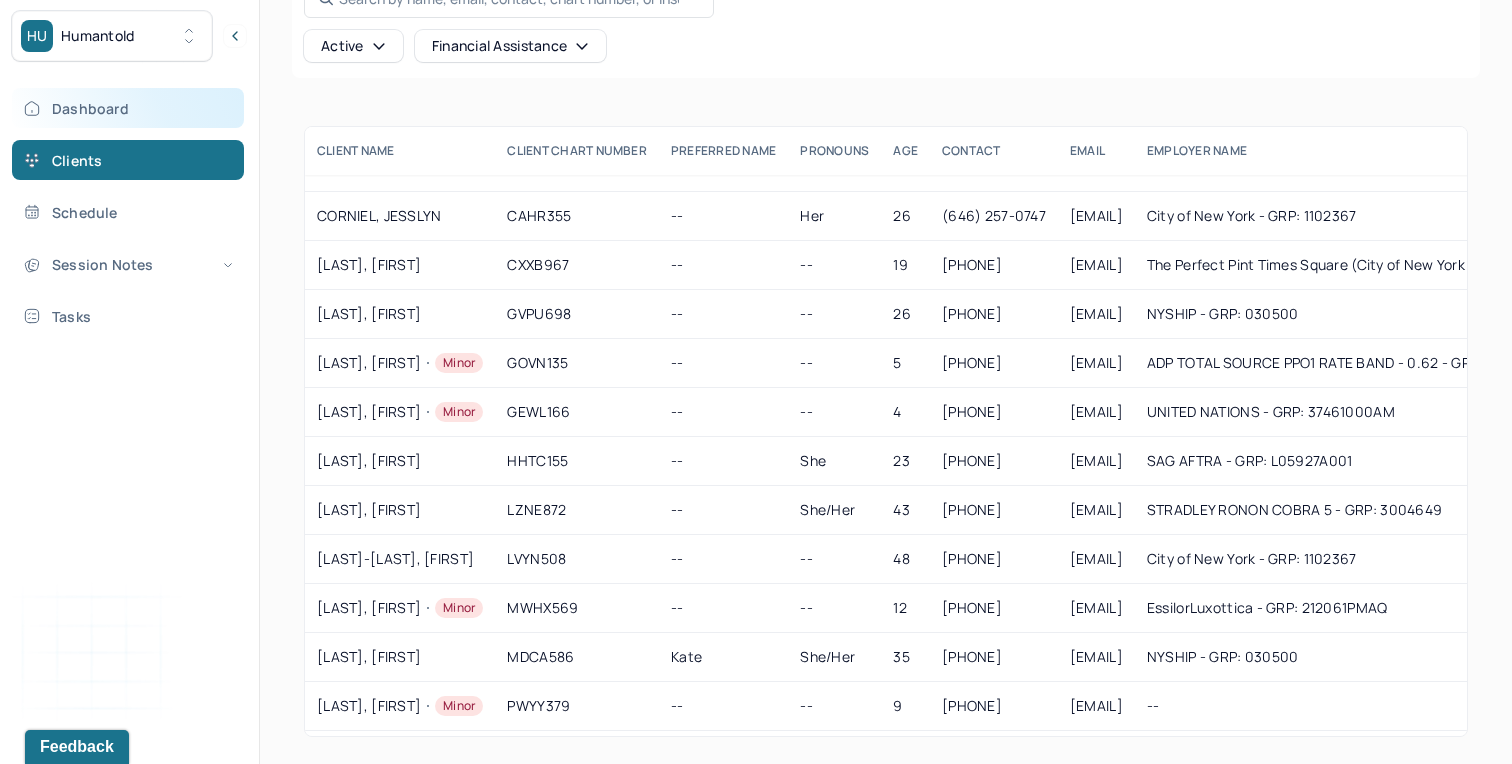 click on "Dashboard" at bounding box center (128, 108) 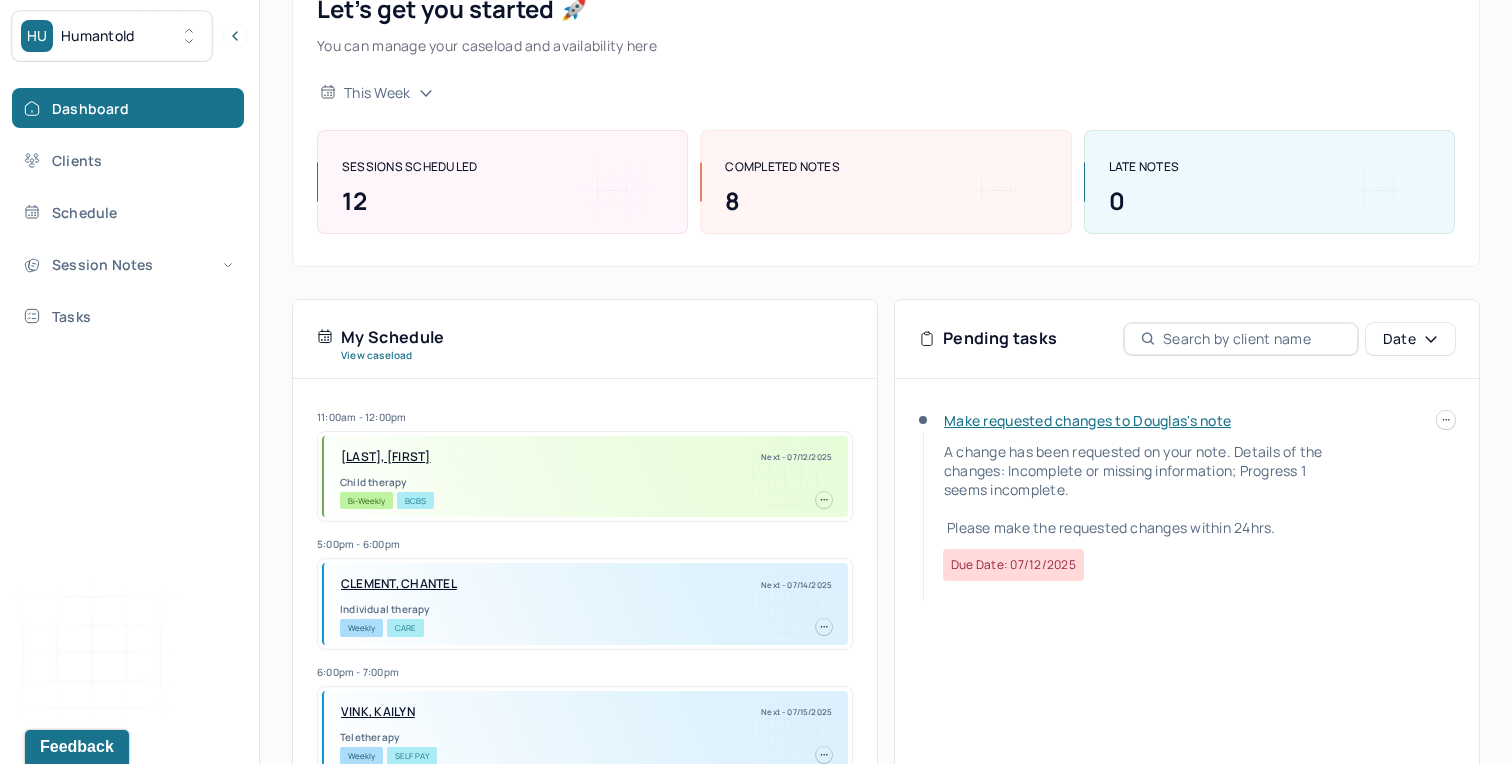 click on "Make requested changes to Douglas's note" at bounding box center [1087, 420] 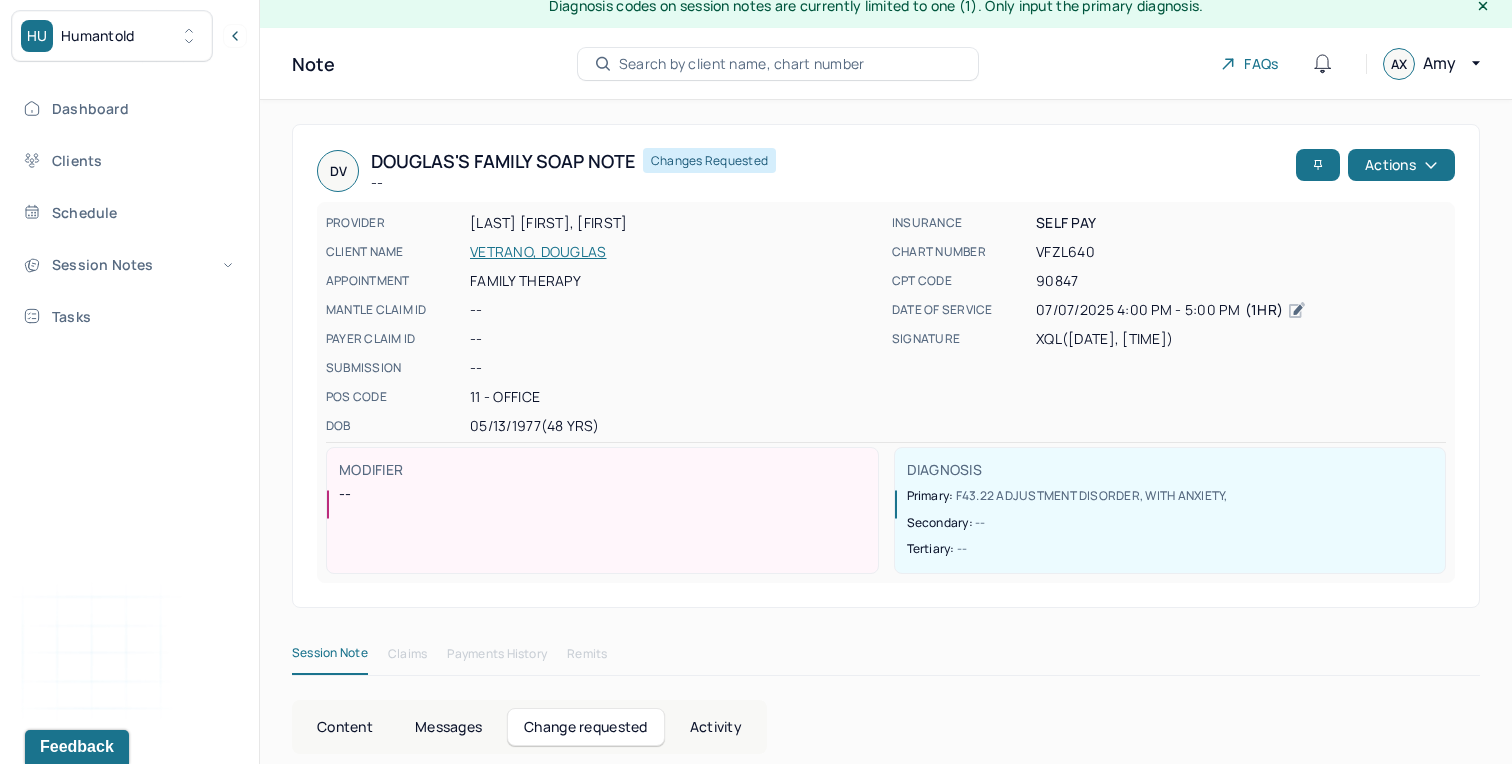 scroll, scrollTop: 0, scrollLeft: 0, axis: both 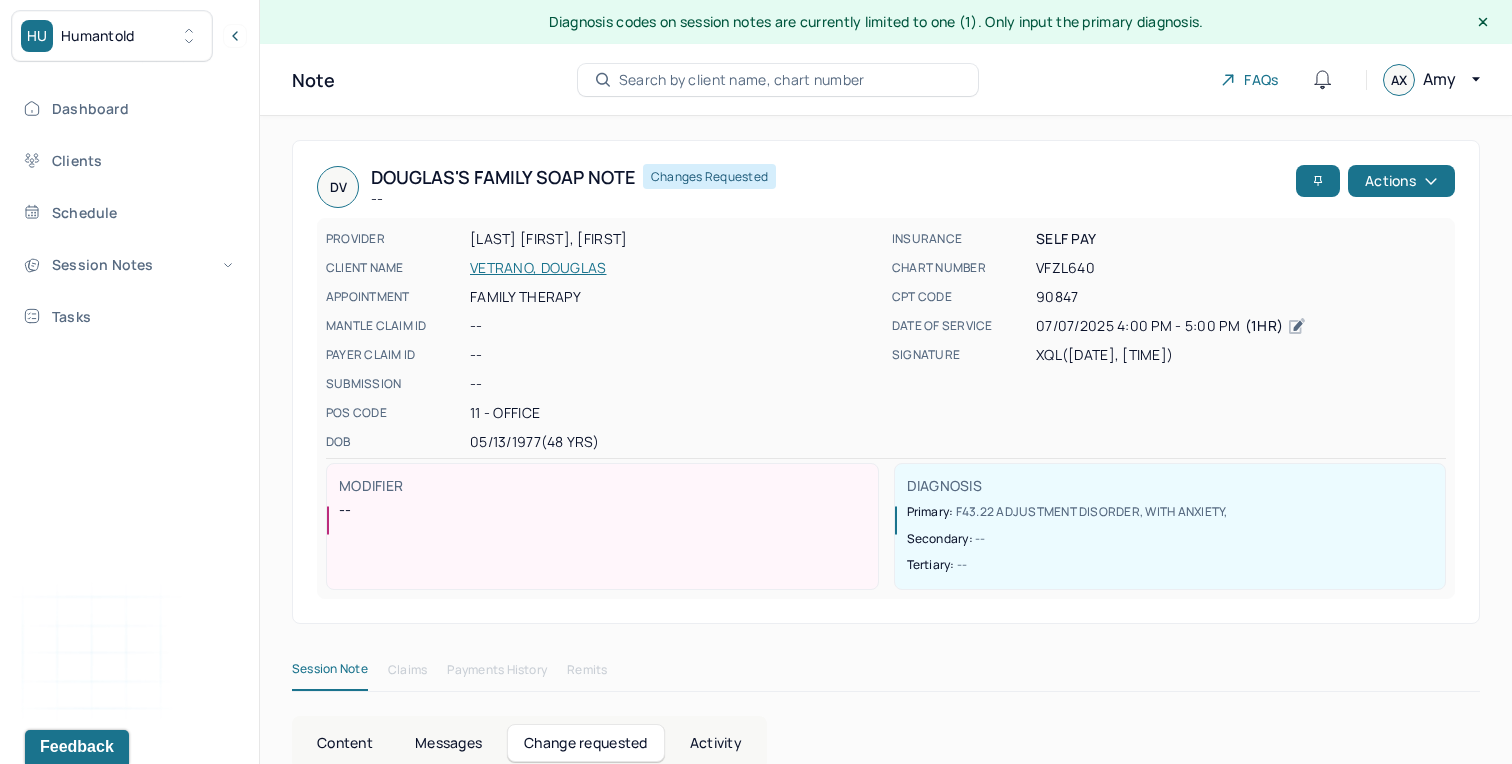 click on "VETRANO, DOUGLAS" at bounding box center (675, 268) 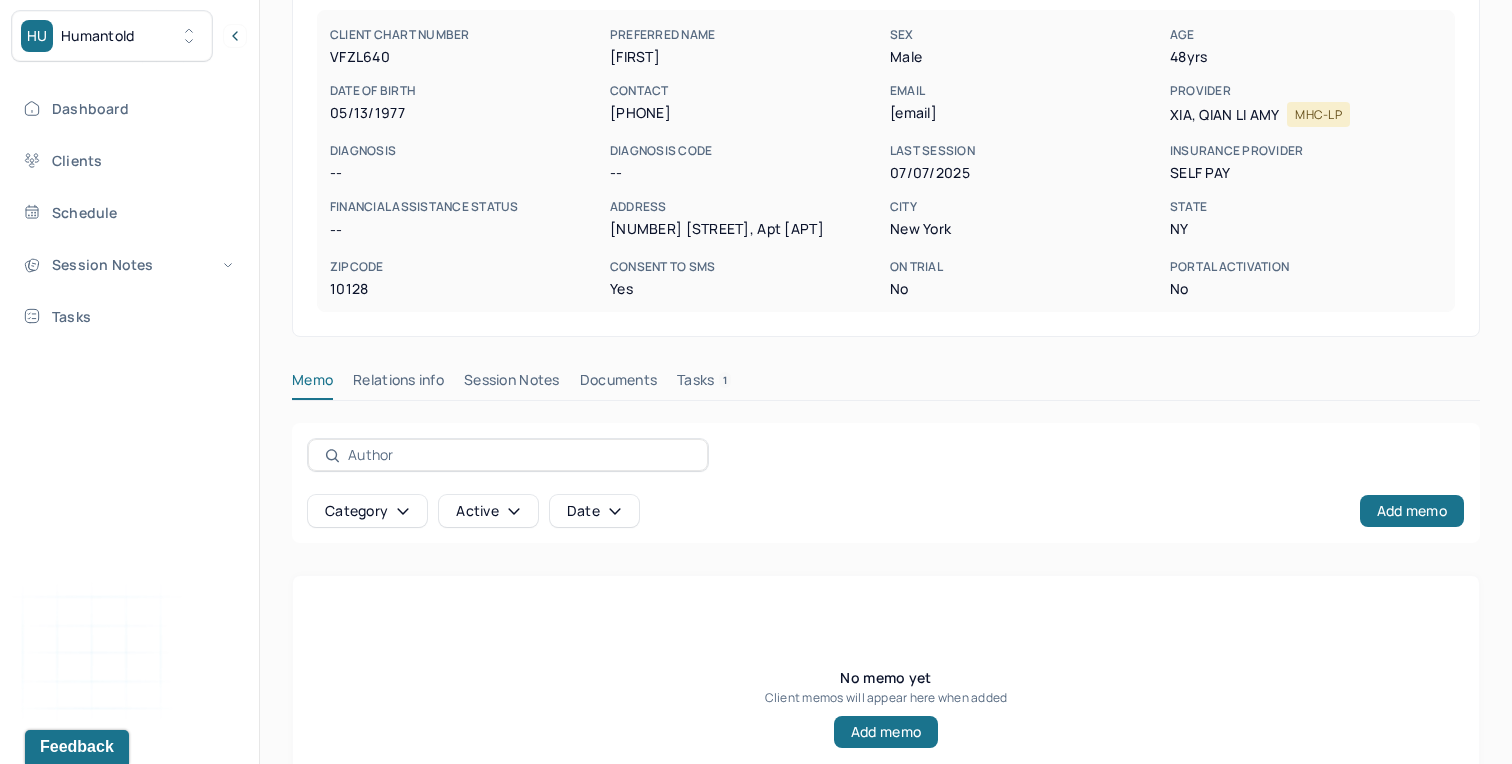 scroll, scrollTop: 257, scrollLeft: 0, axis: vertical 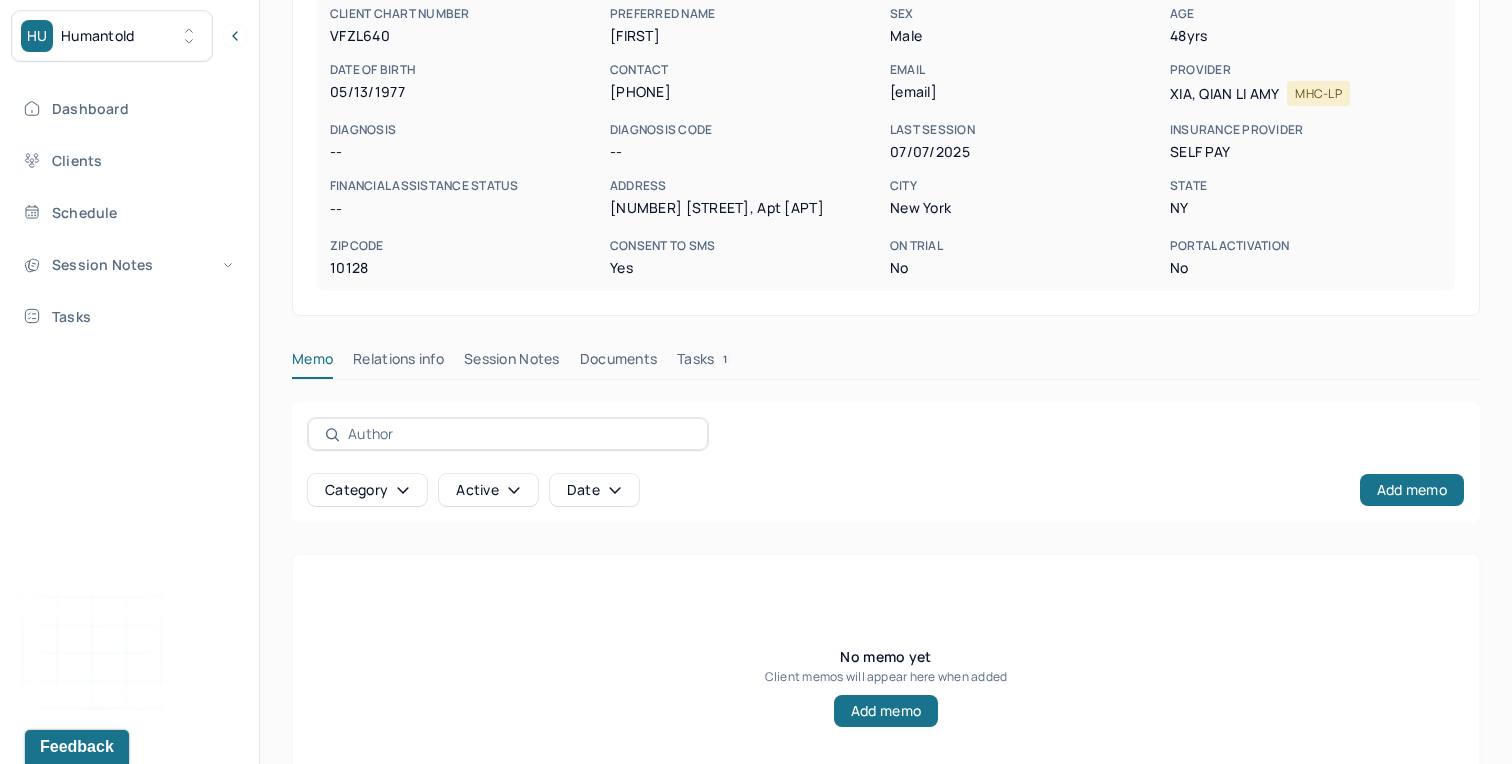 click on "VETRANO, DOUGLAS Inactive -- CLIENT CHART NUMBER VFZL640 PREFERRED NAME Doug SEX male AGE 48 yrs DATE OF BIRTH [DATE] CONTACT [PHONE] EMAIL [EMAIL] PROVIDER XIA, QIAN LI AMY MHC-LP DIAGNOSIS -- DIAGNOSIS CODE -- LAST SESSION [DATE] insurance provider Self Pay FINANCIAL ASSISTANCE STATUS -- Address [NUMBER] [STREET], Apt [APT] City [CITY] State [STATE] Zipcode [ZIPCODE] Consent to Sms Yes On Trial No Portal Activation No Memo Relations info Session Notes Documents Tasks 1 Category active Date Add memo No memo yet Client memos will appear here when added Add memo" at bounding box center (886, 351) 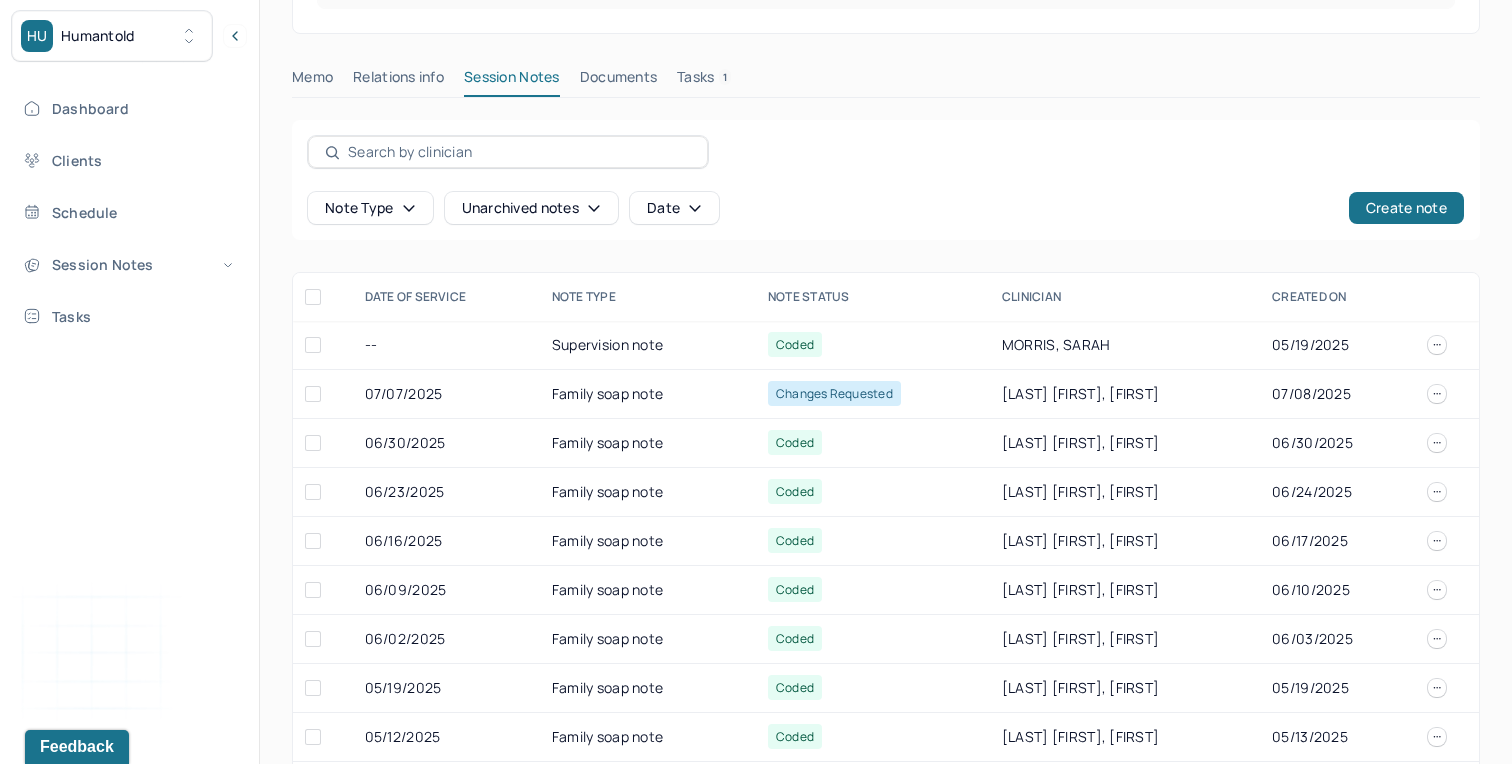 scroll, scrollTop: 540, scrollLeft: 0, axis: vertical 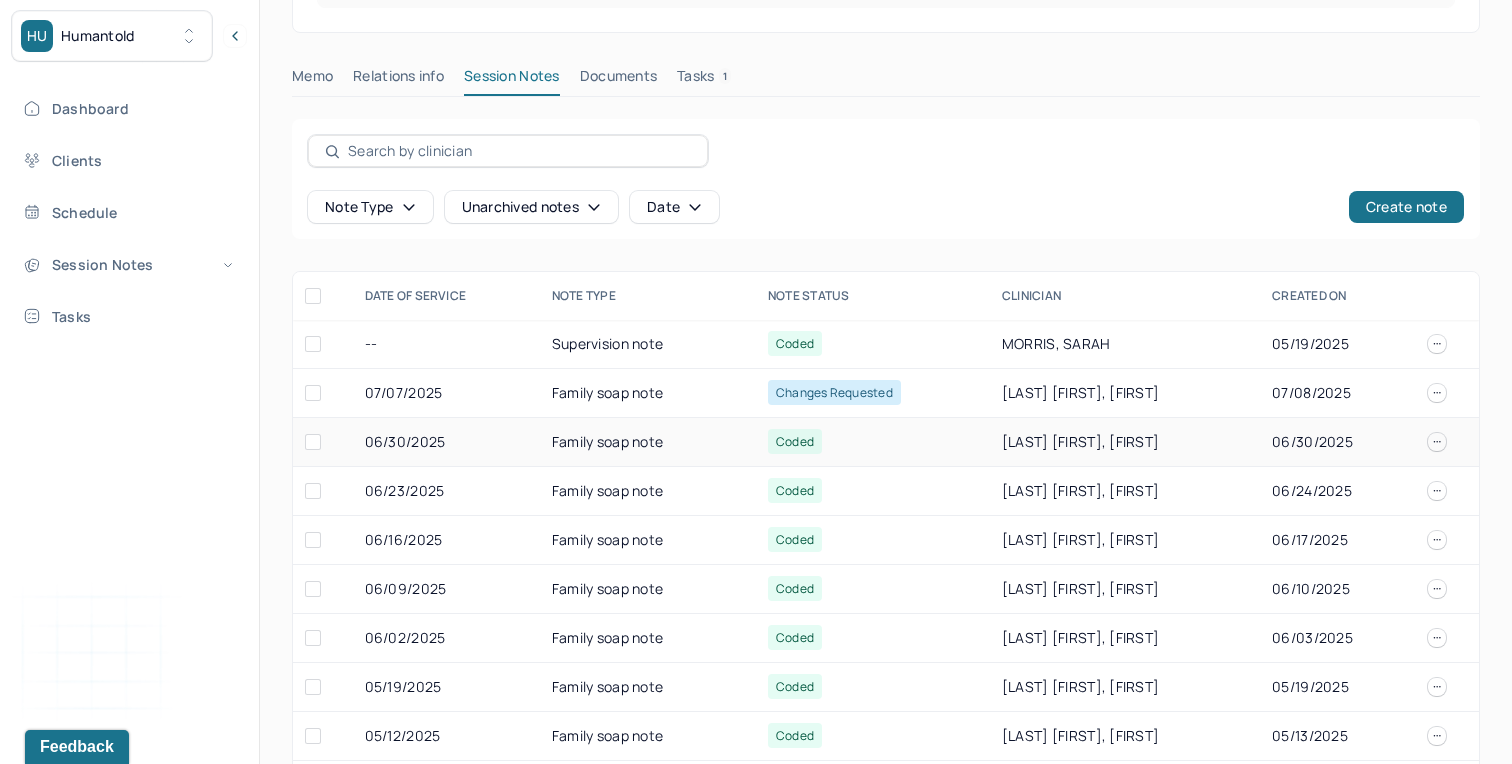 click on "Family soap note" at bounding box center (648, 442) 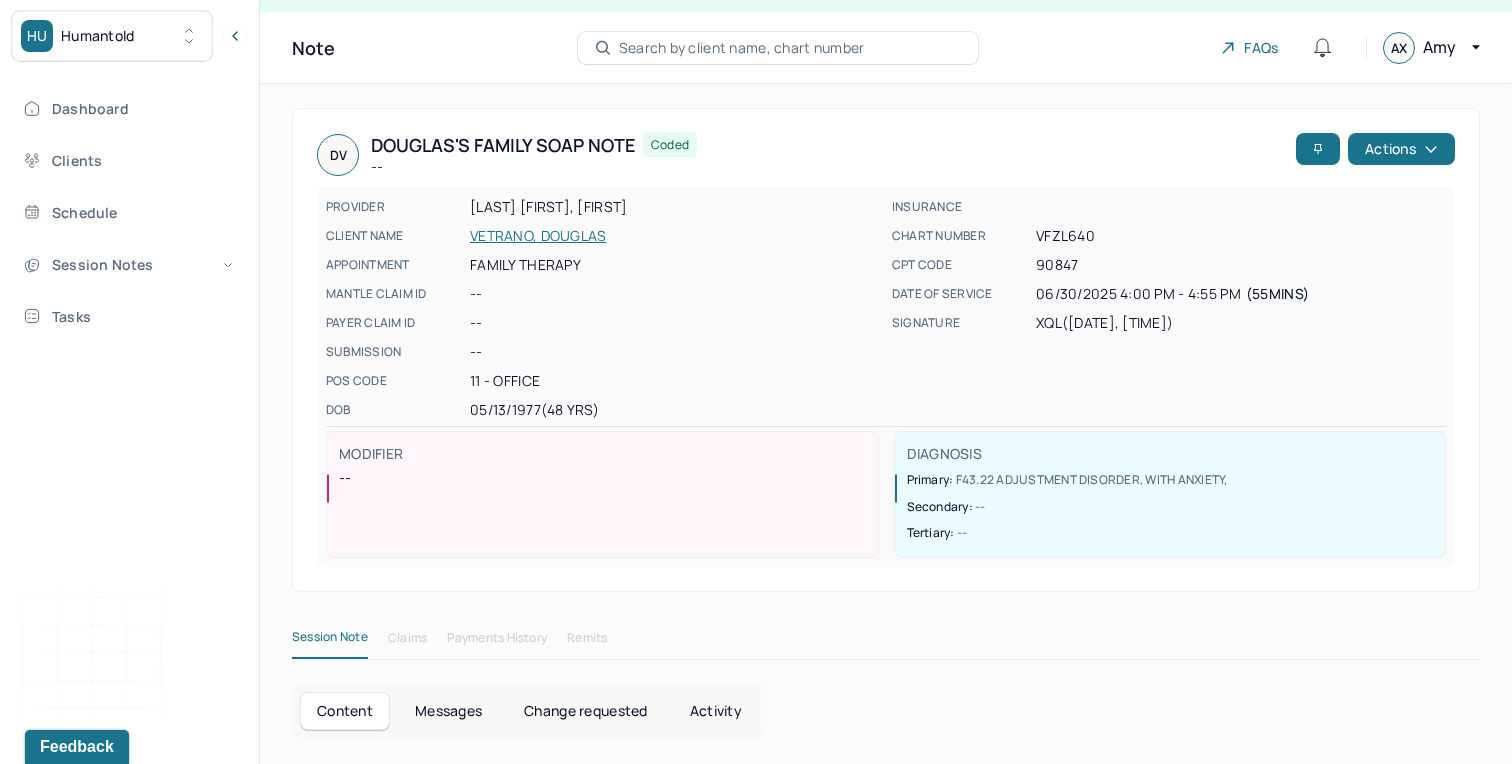 scroll, scrollTop: 29, scrollLeft: 0, axis: vertical 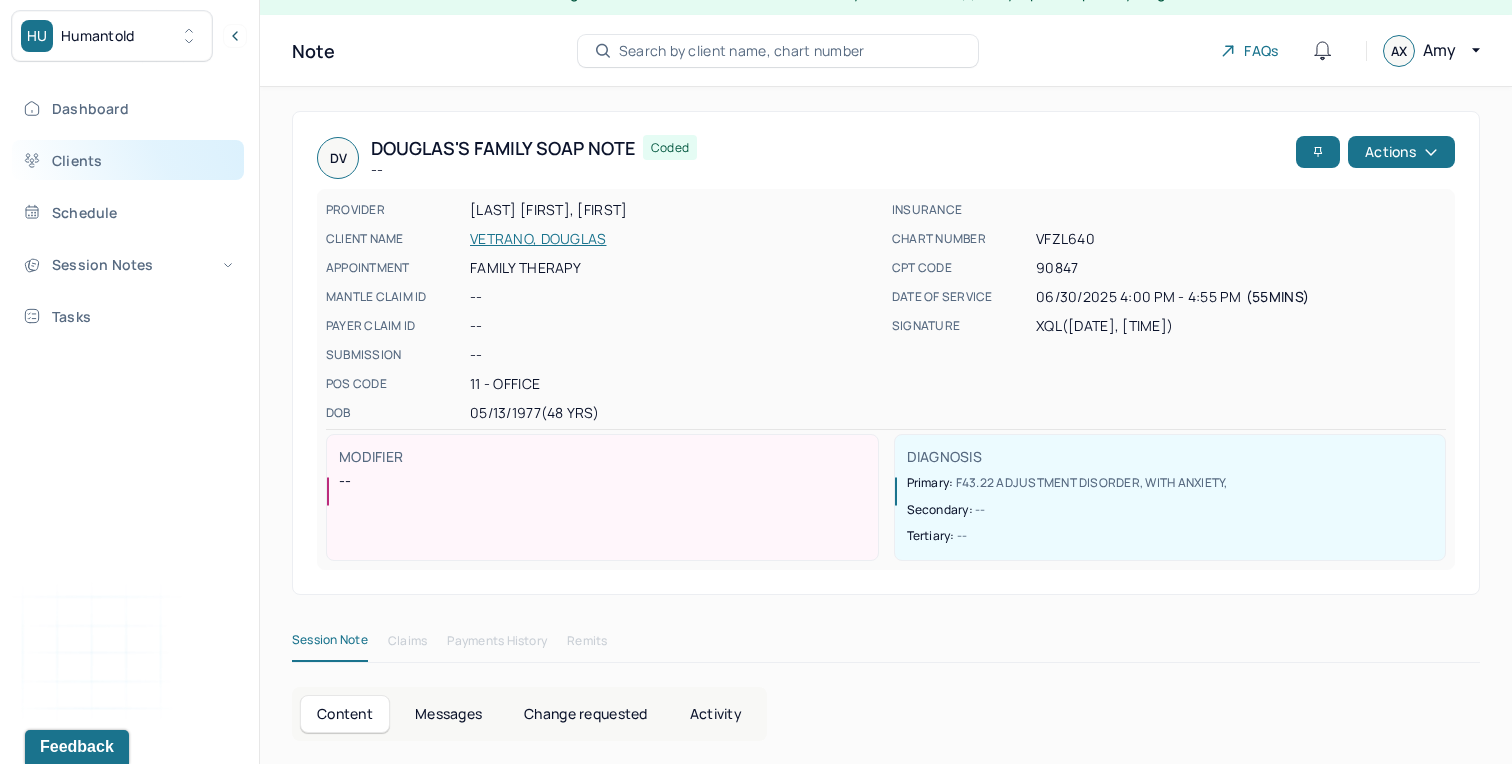 click on "Clients" at bounding box center [128, 160] 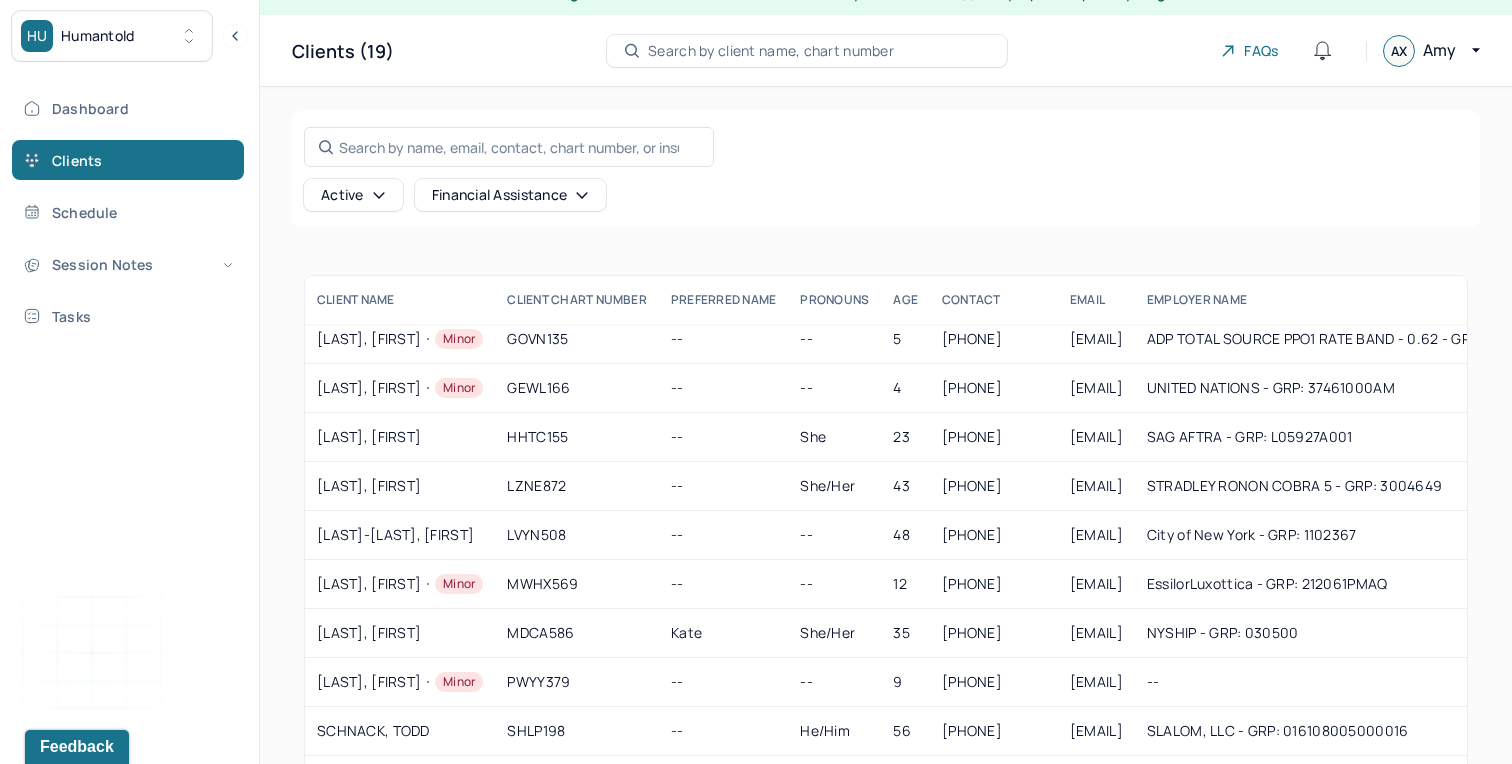 scroll, scrollTop: 370, scrollLeft: 0, axis: vertical 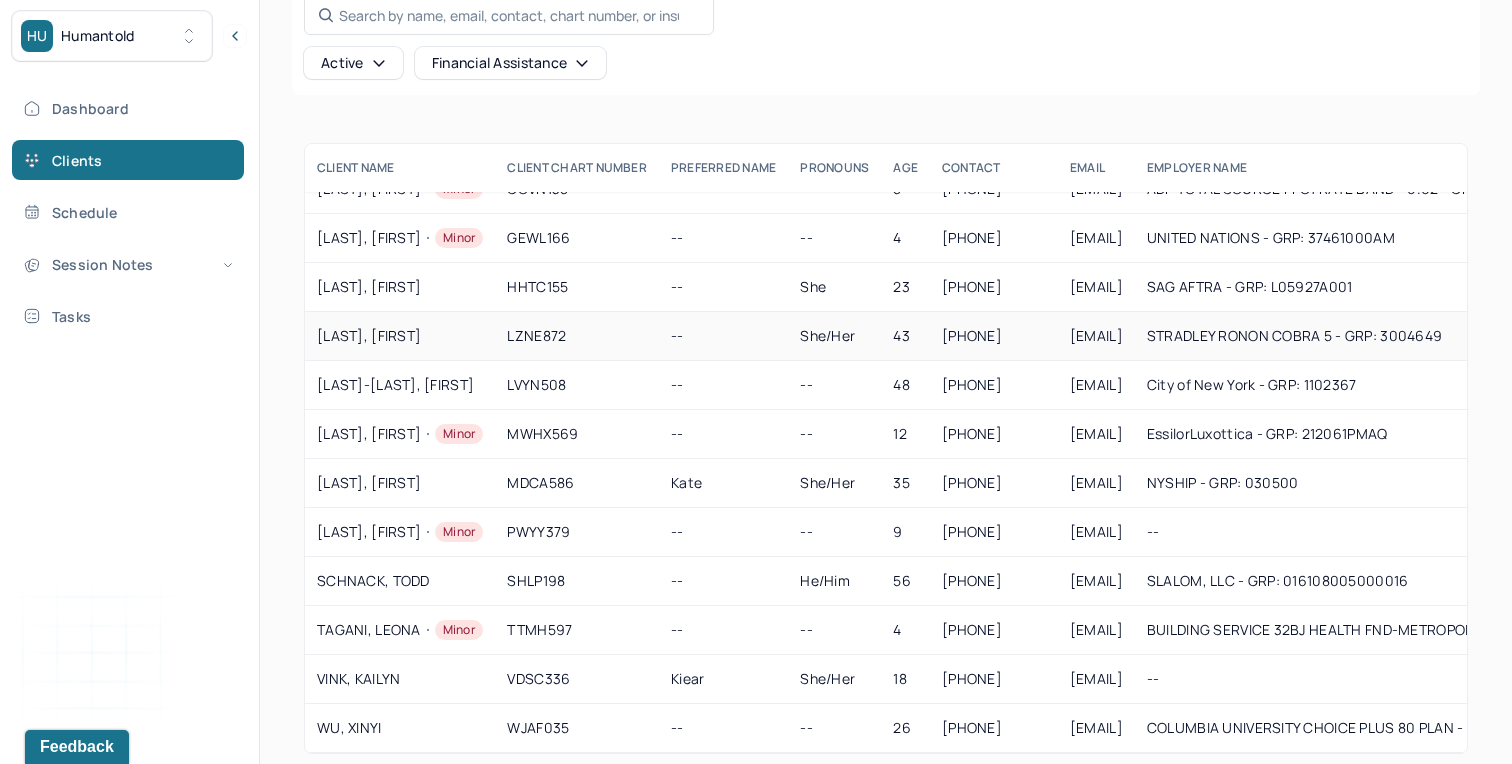 click on "[LAST], [FIRST]" at bounding box center (400, 336) 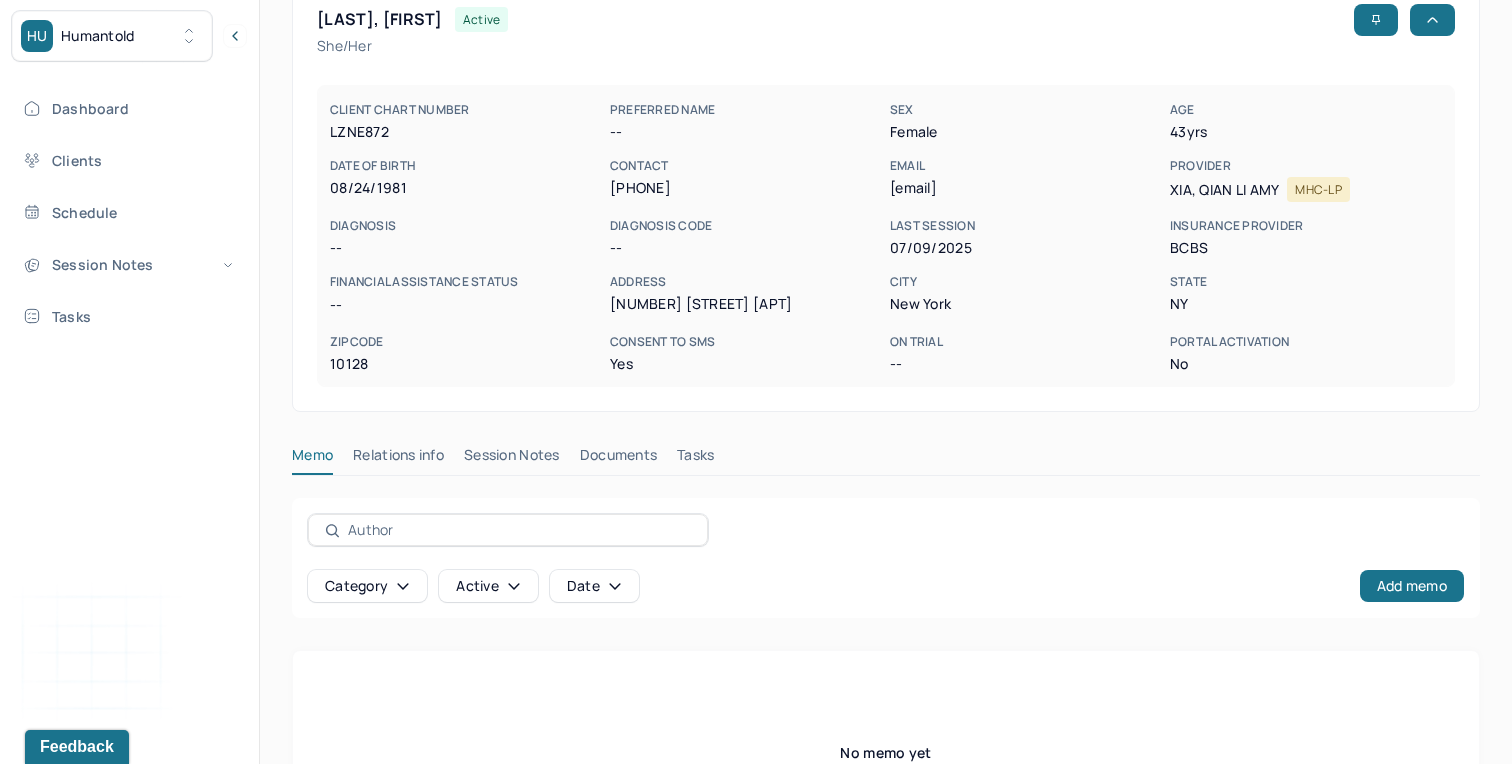 click on "Session Notes" at bounding box center (512, 459) 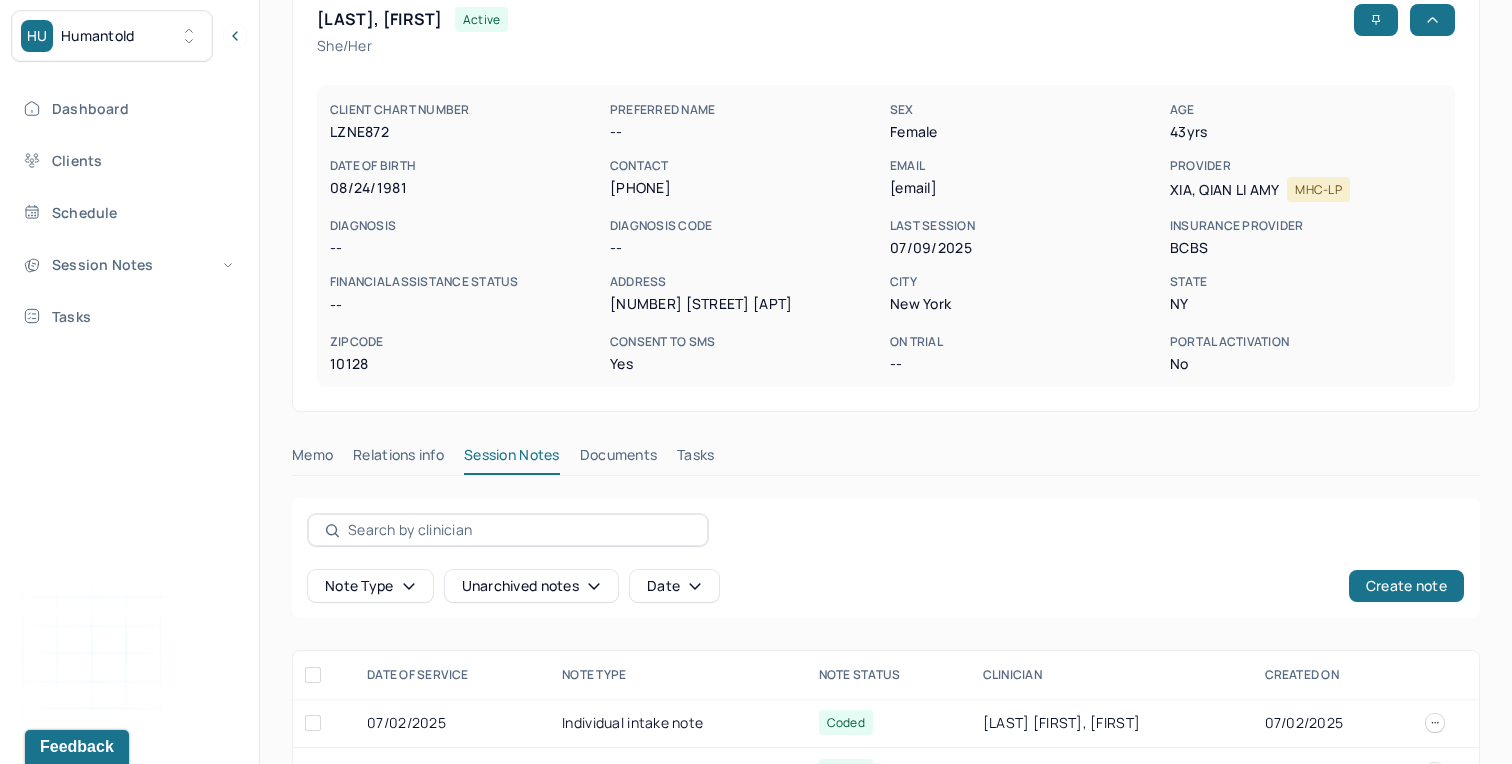 scroll, scrollTop: 219, scrollLeft: 0, axis: vertical 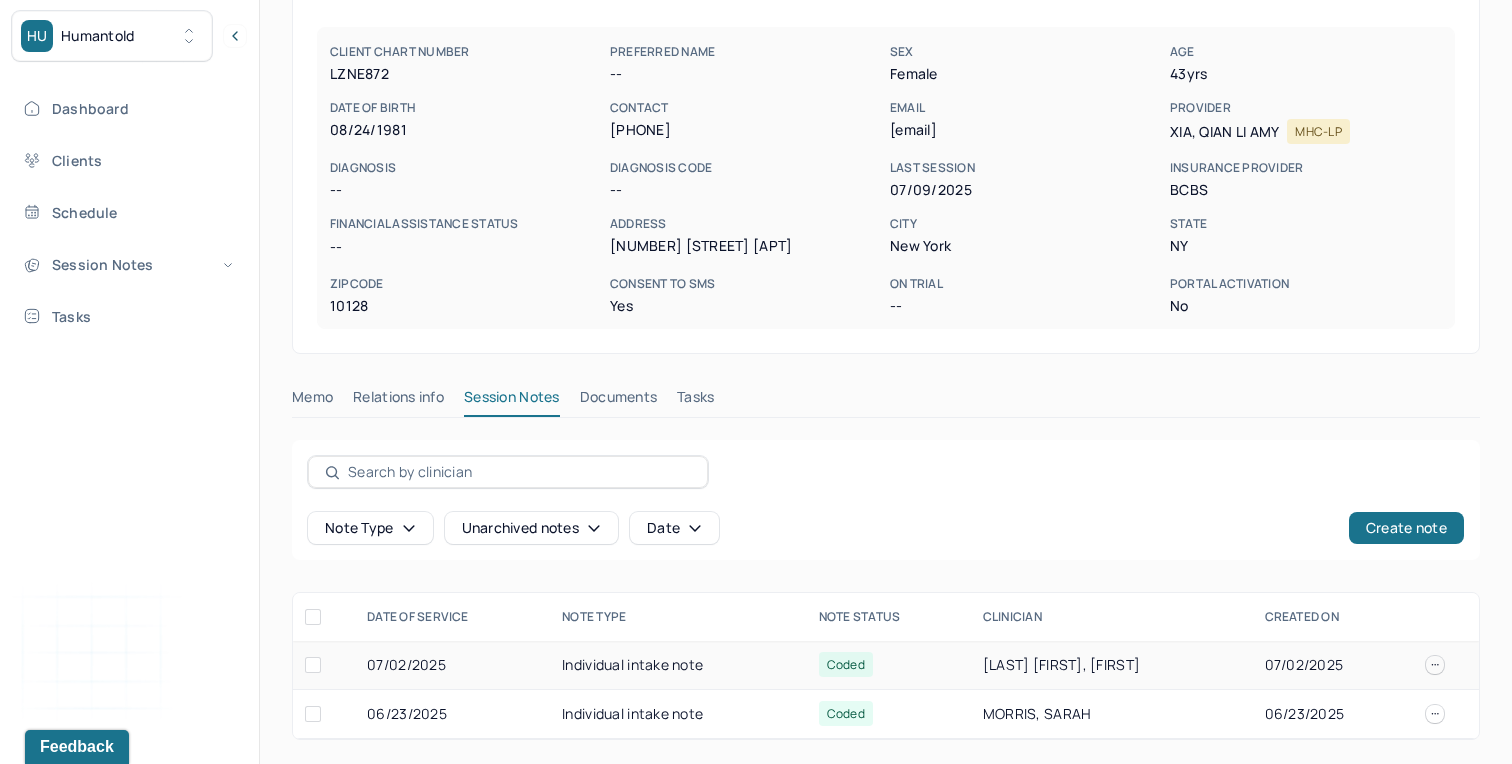 click on "Individual intake note" at bounding box center (678, 665) 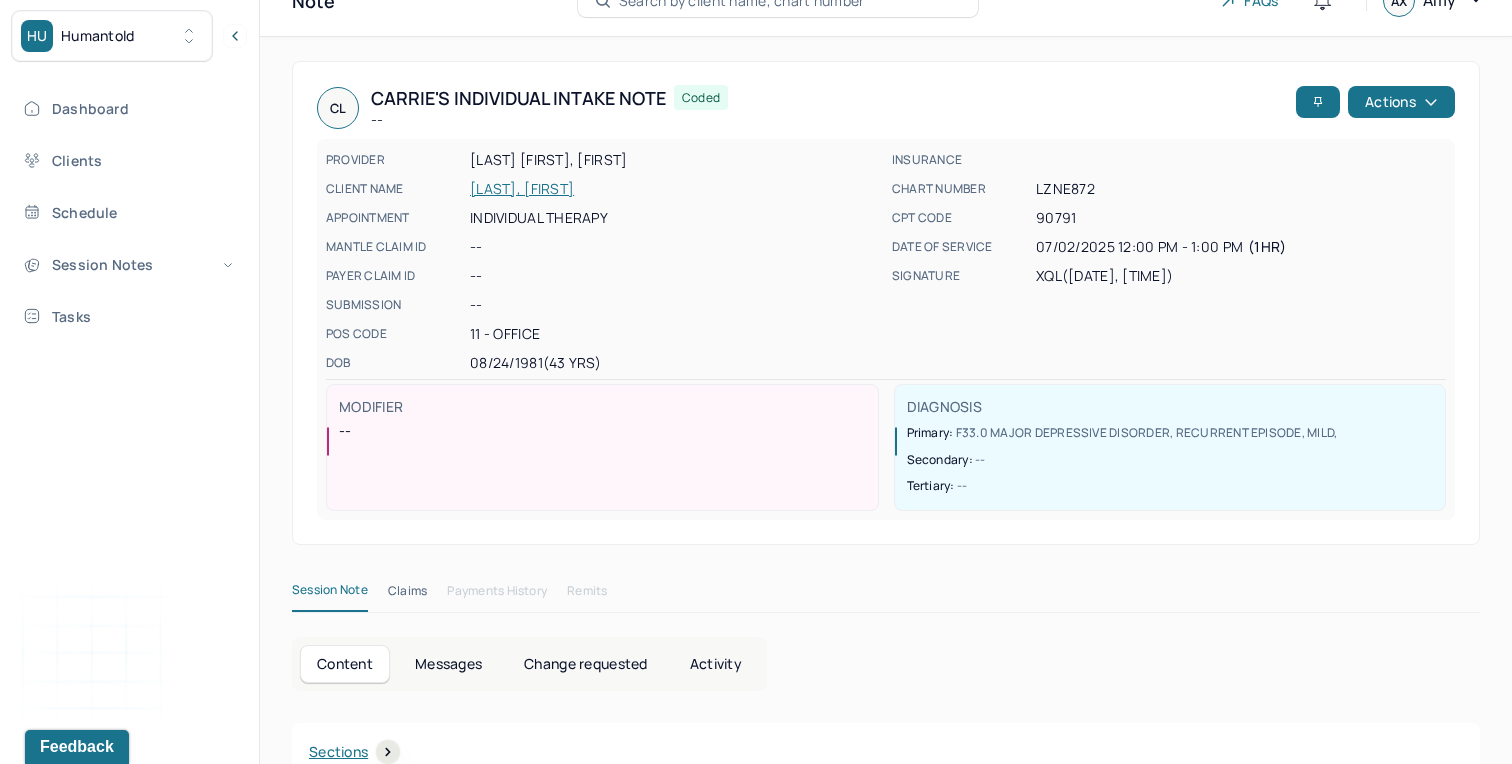 scroll, scrollTop: 55, scrollLeft: 0, axis: vertical 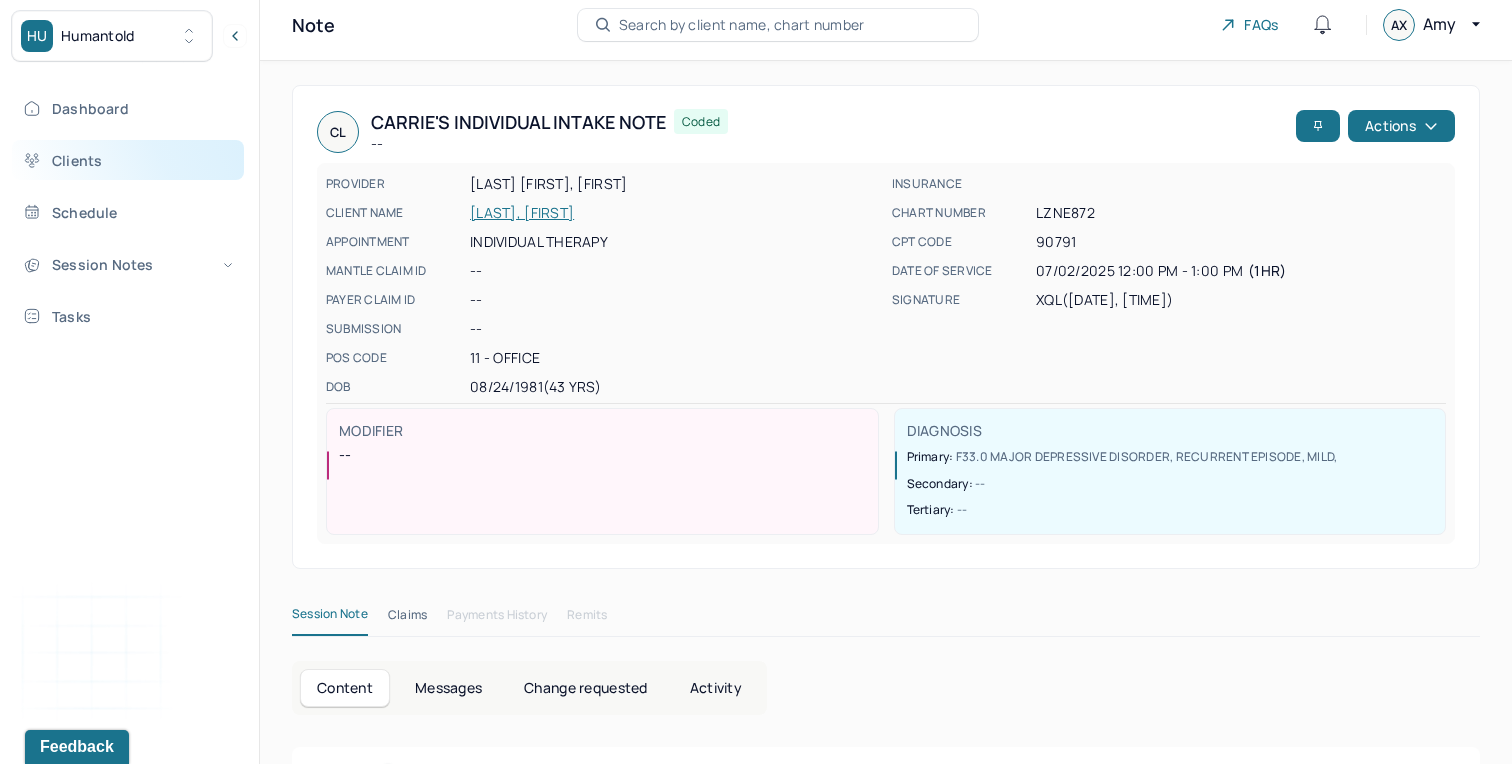click on "Clients" at bounding box center (128, 160) 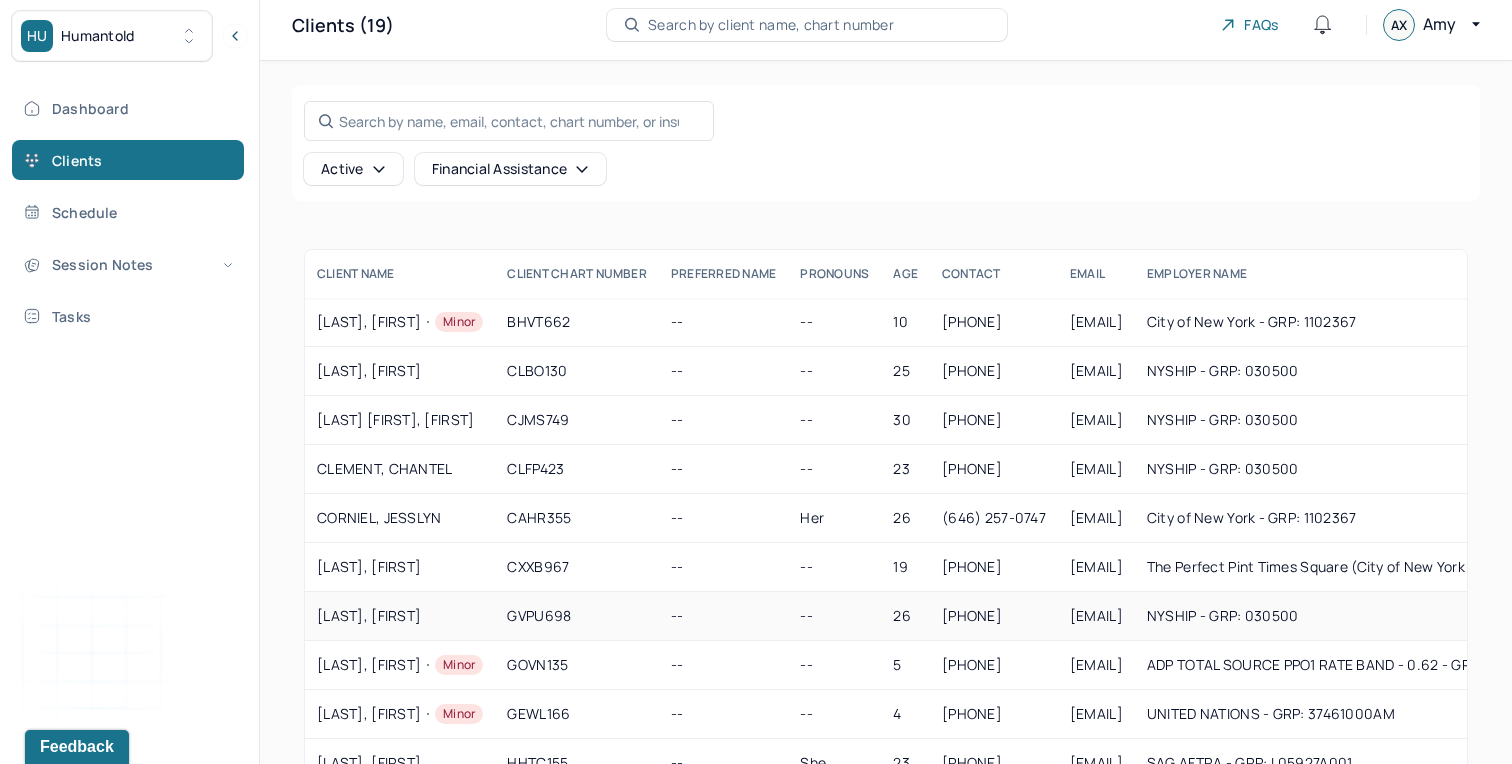 click on "[LAST], [FIRST]" at bounding box center (400, 616) 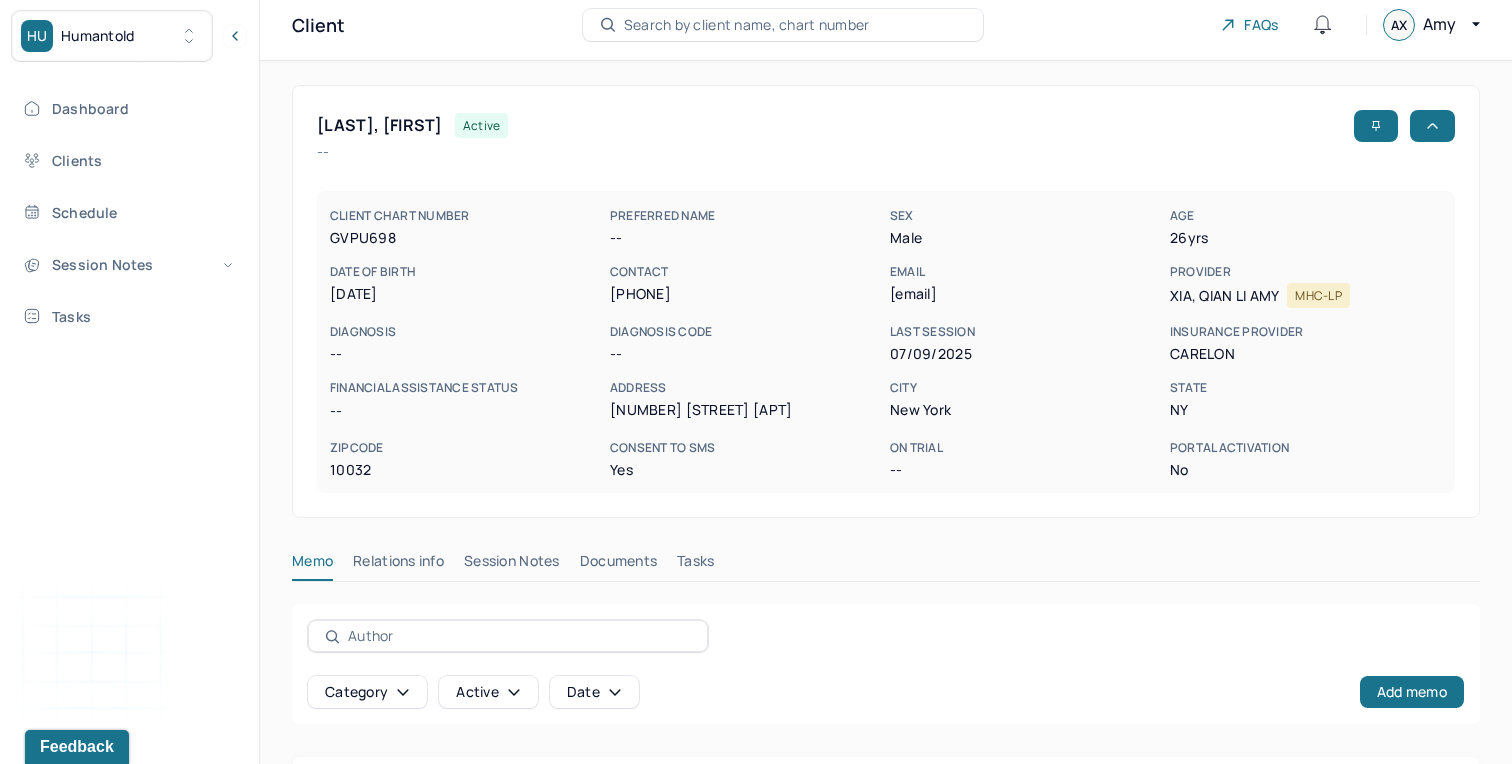click on "Session Notes" at bounding box center [512, 565] 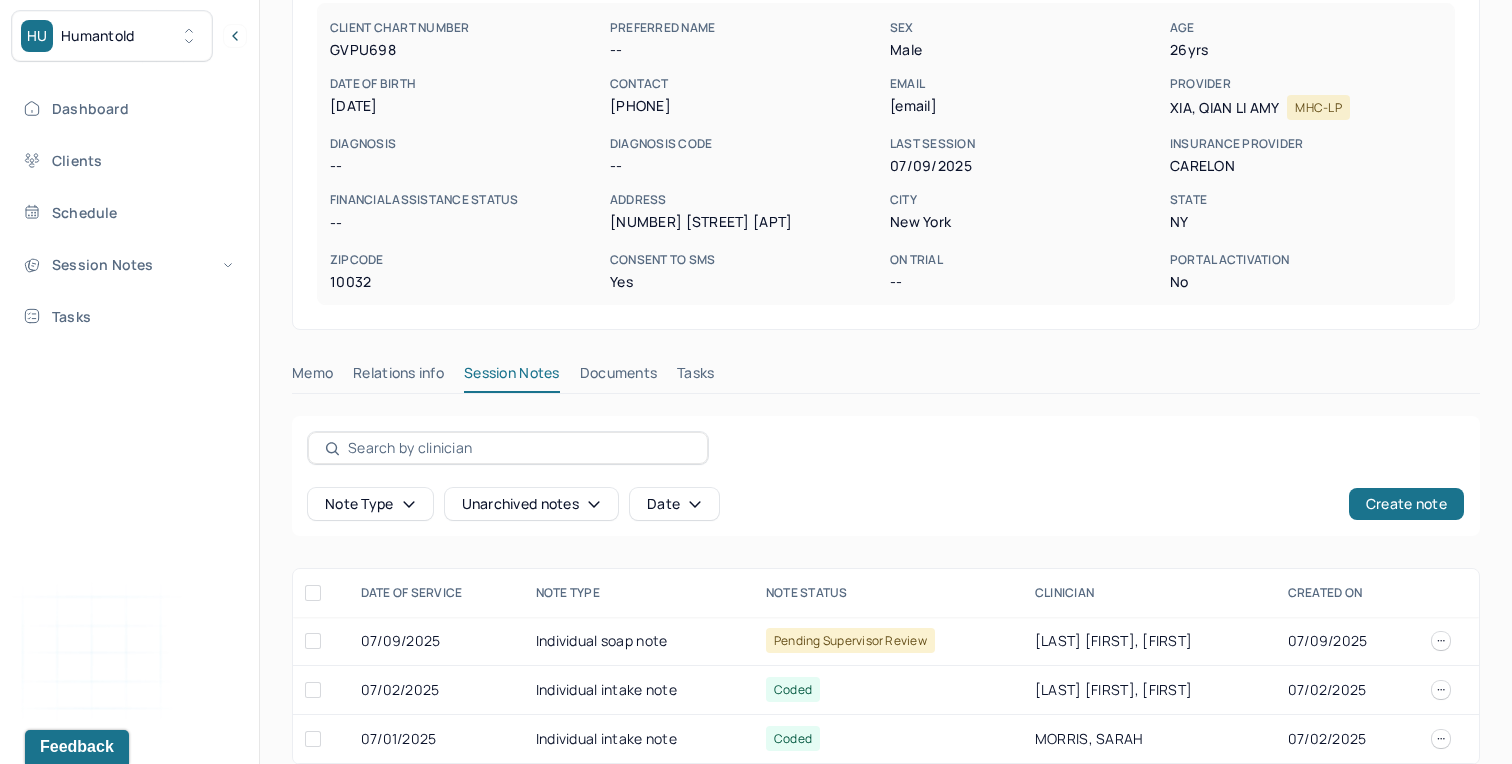 scroll, scrollTop: 268, scrollLeft: 0, axis: vertical 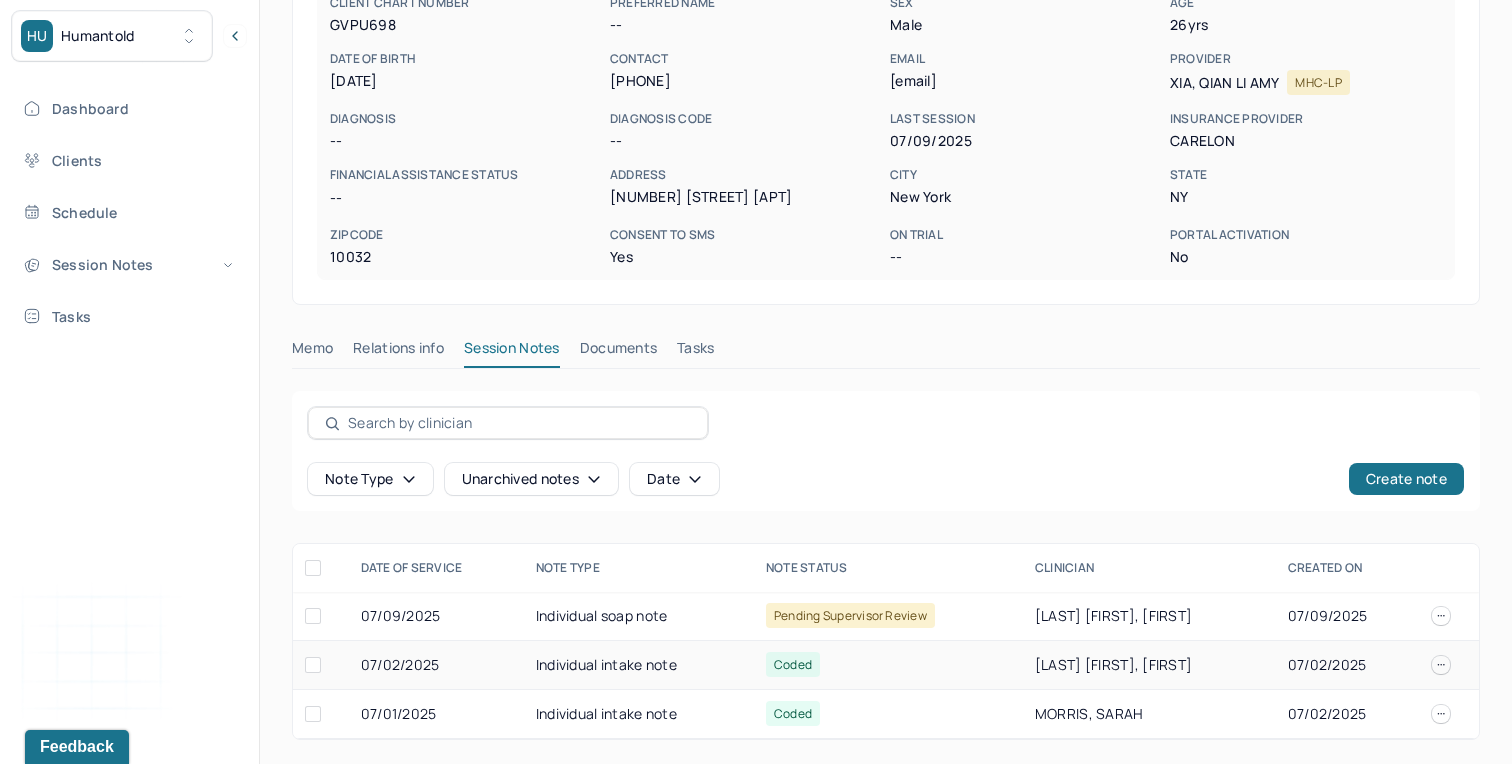 click on "Individual intake note" at bounding box center (639, 665) 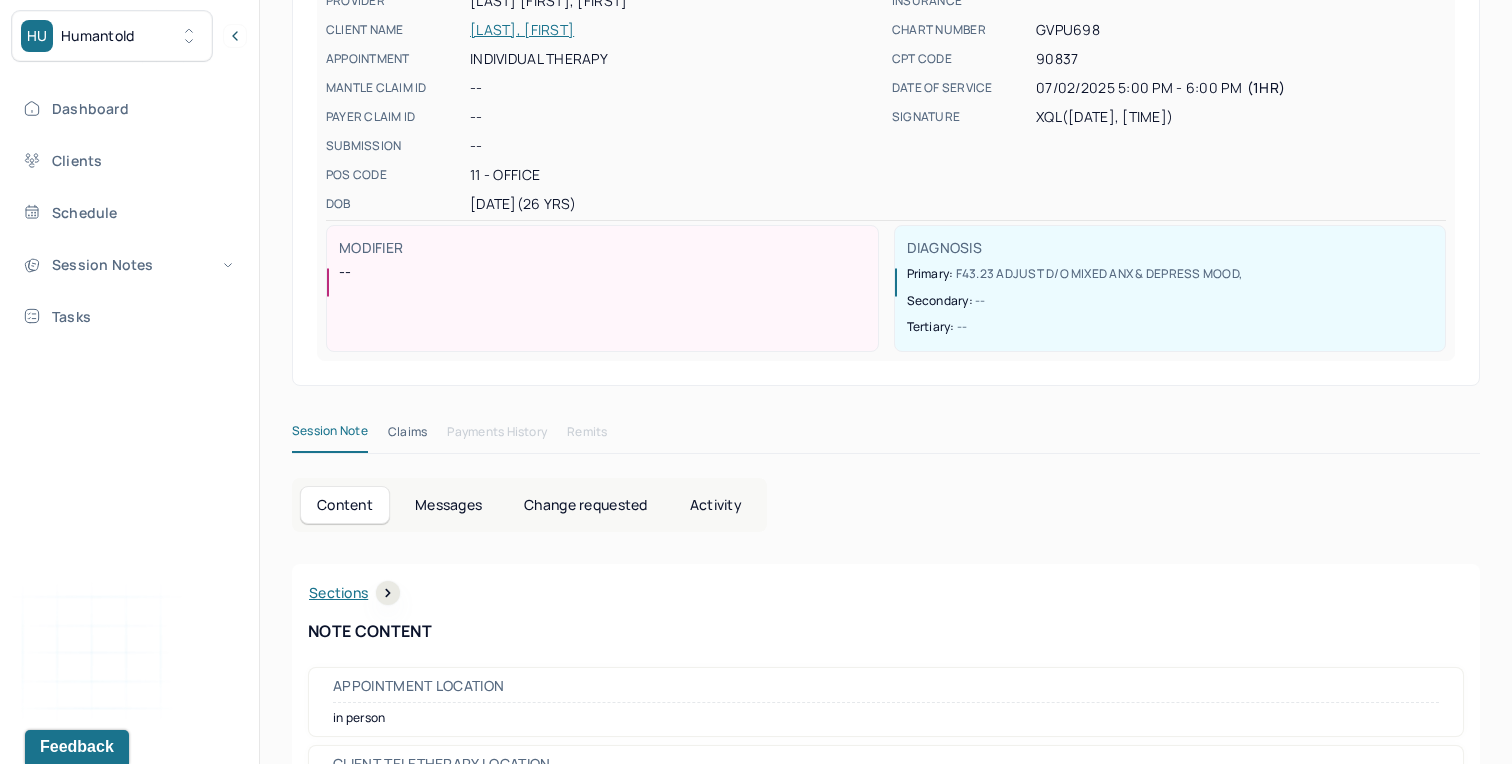scroll, scrollTop: 232, scrollLeft: 0, axis: vertical 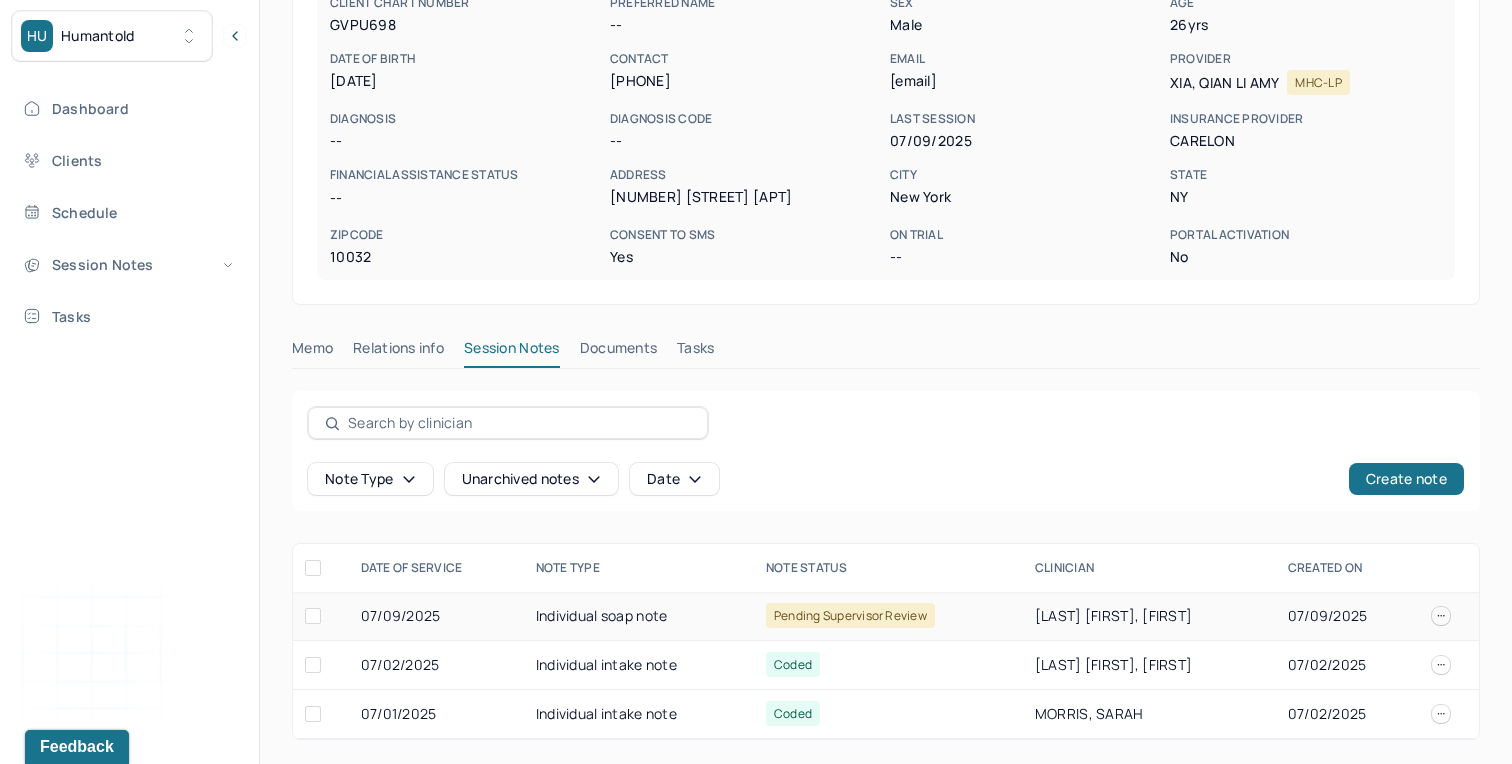 click on "Individual soap note" at bounding box center [639, 616] 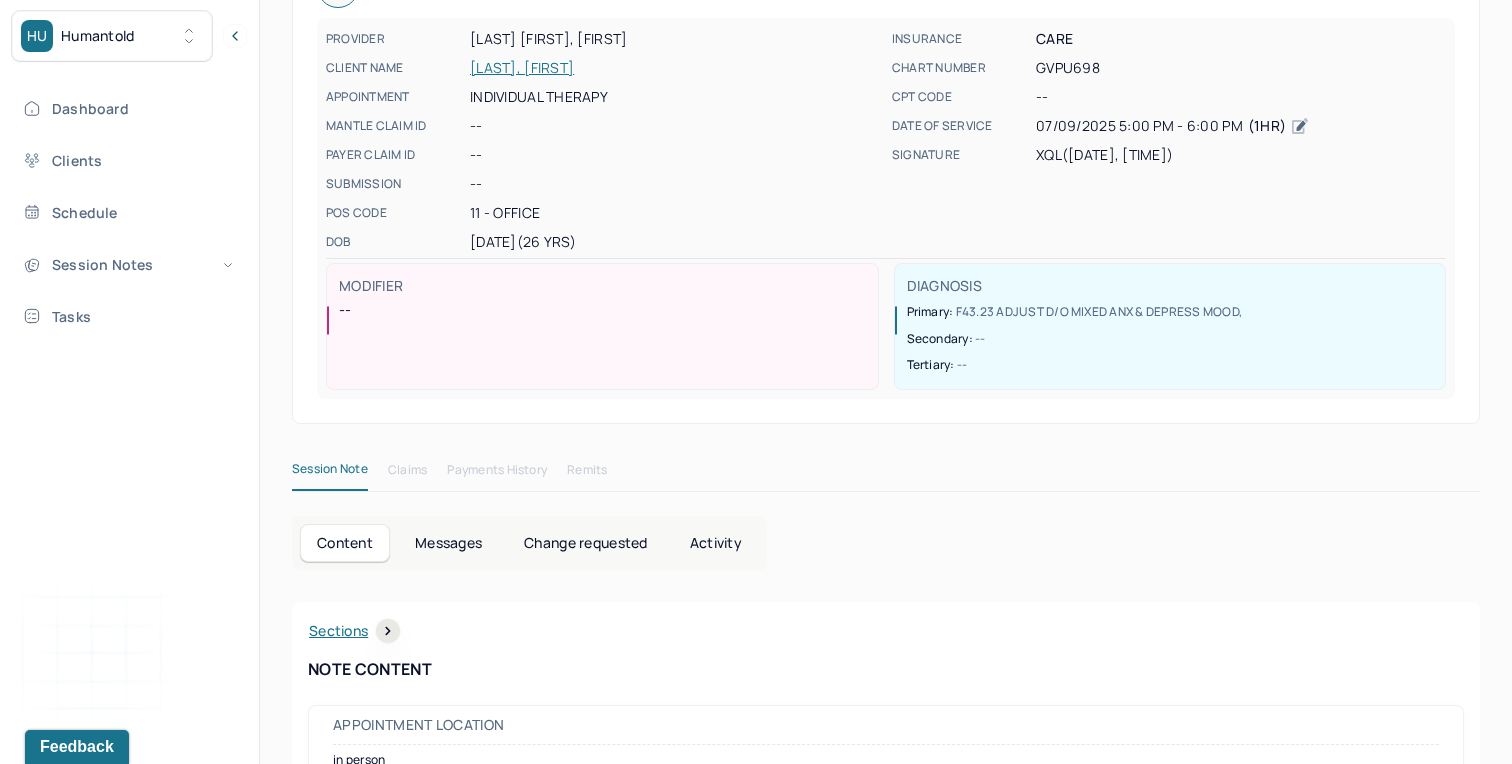scroll, scrollTop: 0, scrollLeft: 0, axis: both 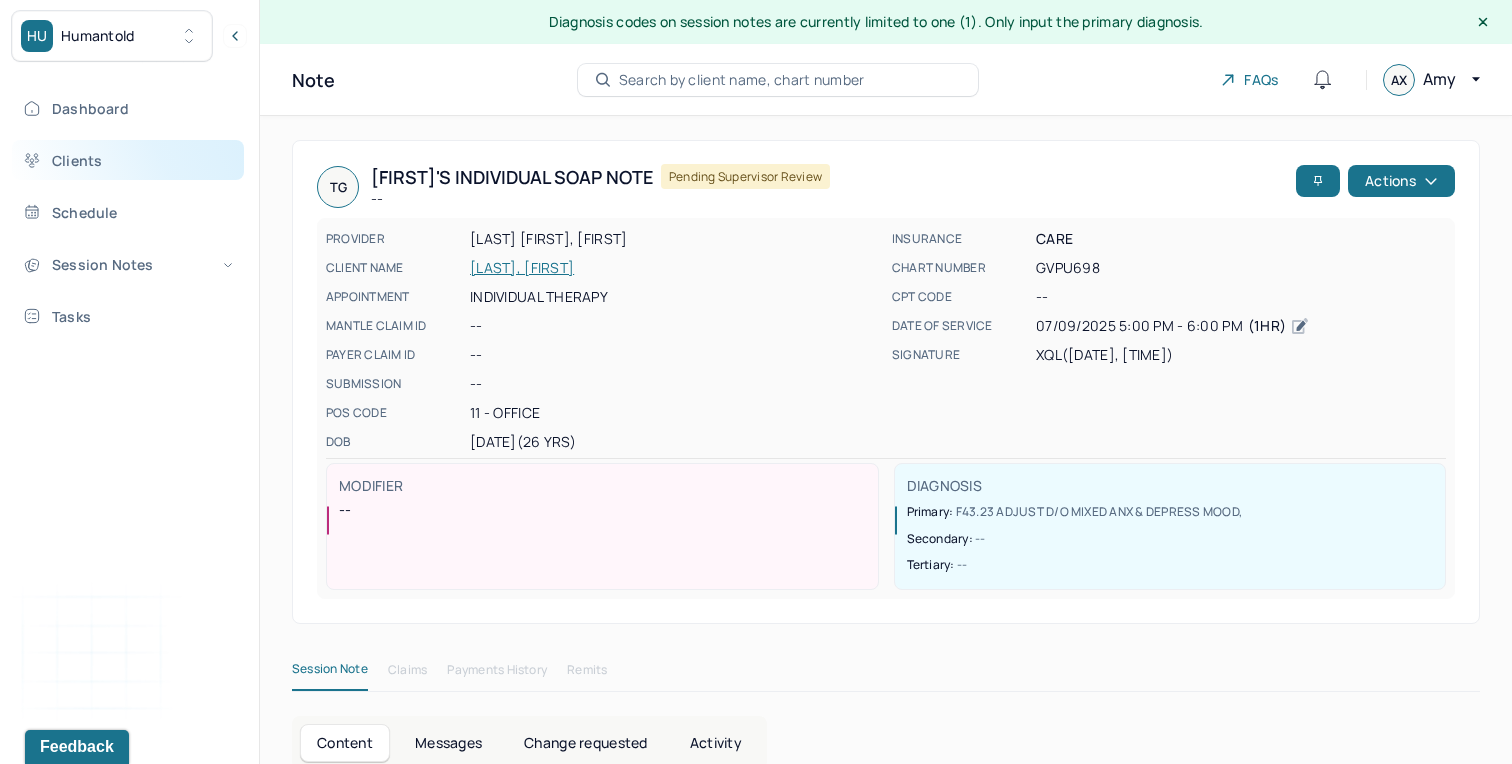click on "Clients" at bounding box center [128, 160] 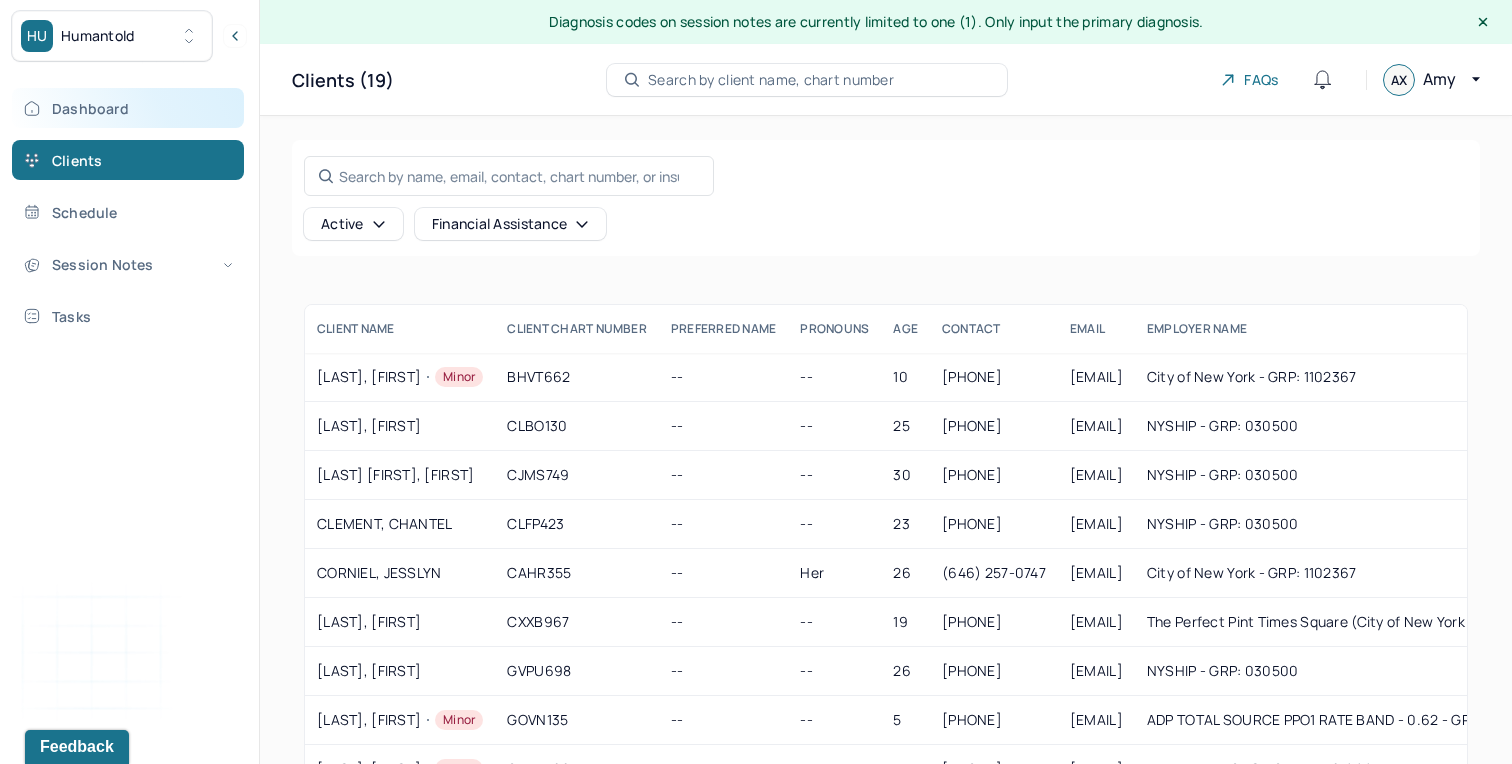 click on "Dashboard" at bounding box center [128, 108] 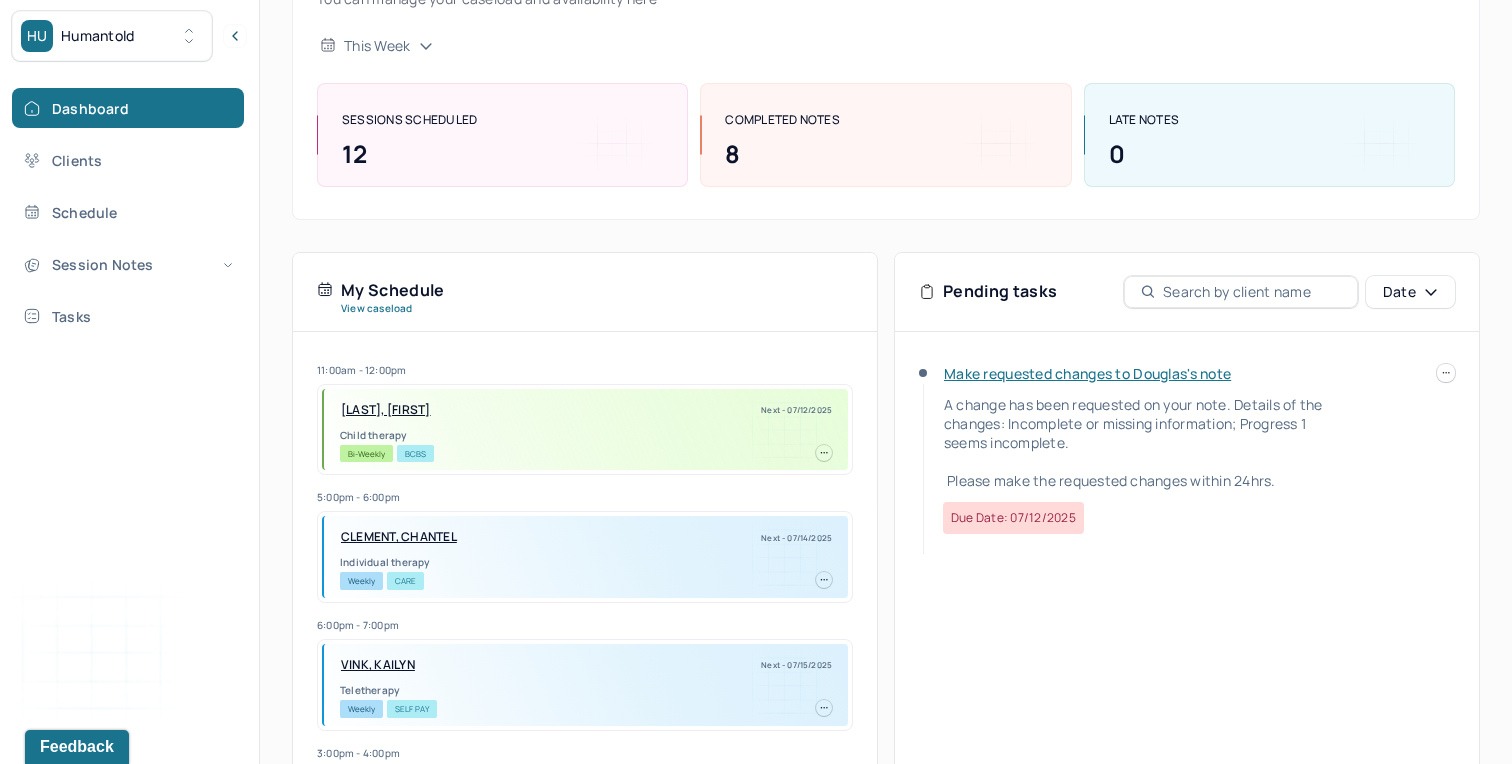 scroll, scrollTop: 226, scrollLeft: 0, axis: vertical 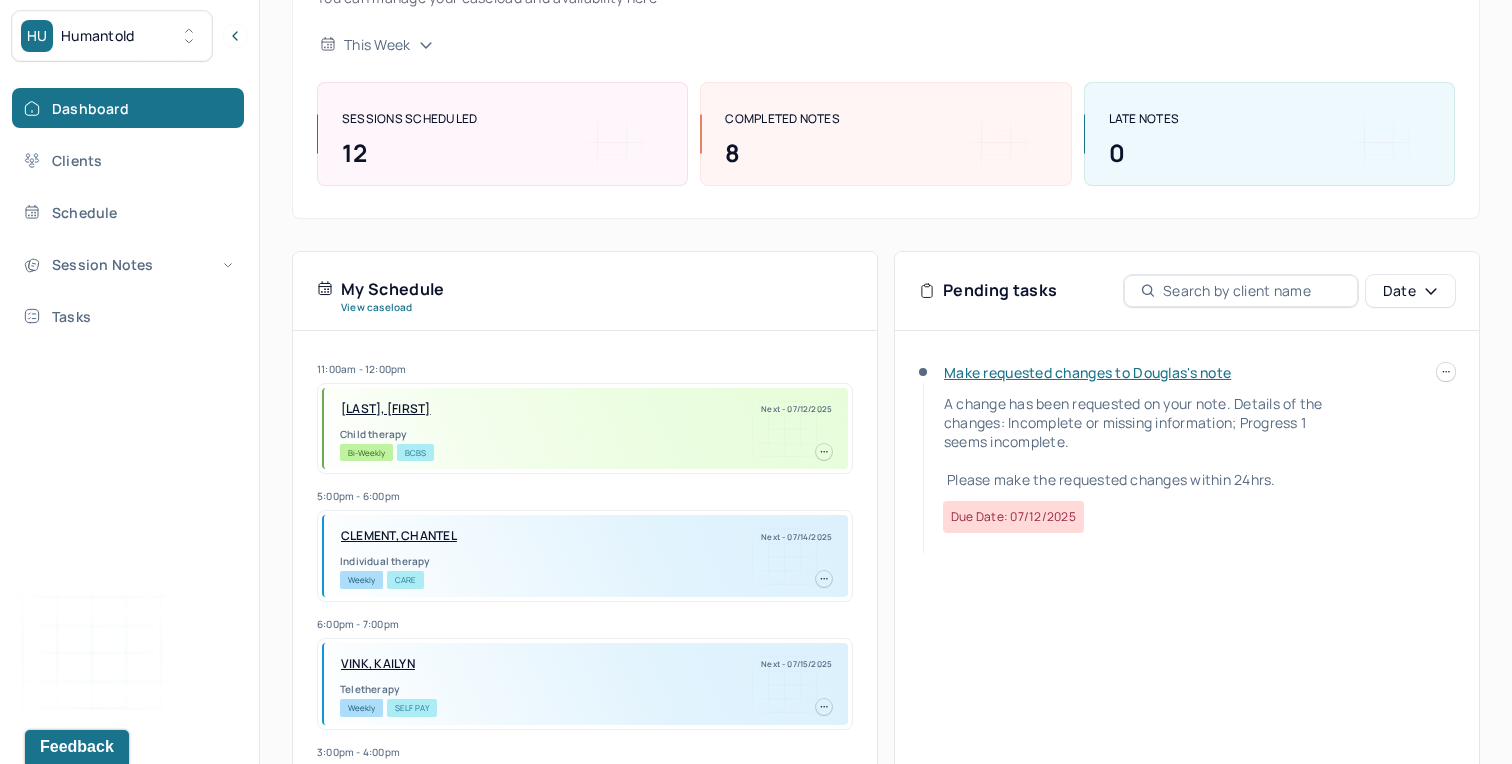 click on "Make requested changes to Douglas's note" at bounding box center [1087, 372] 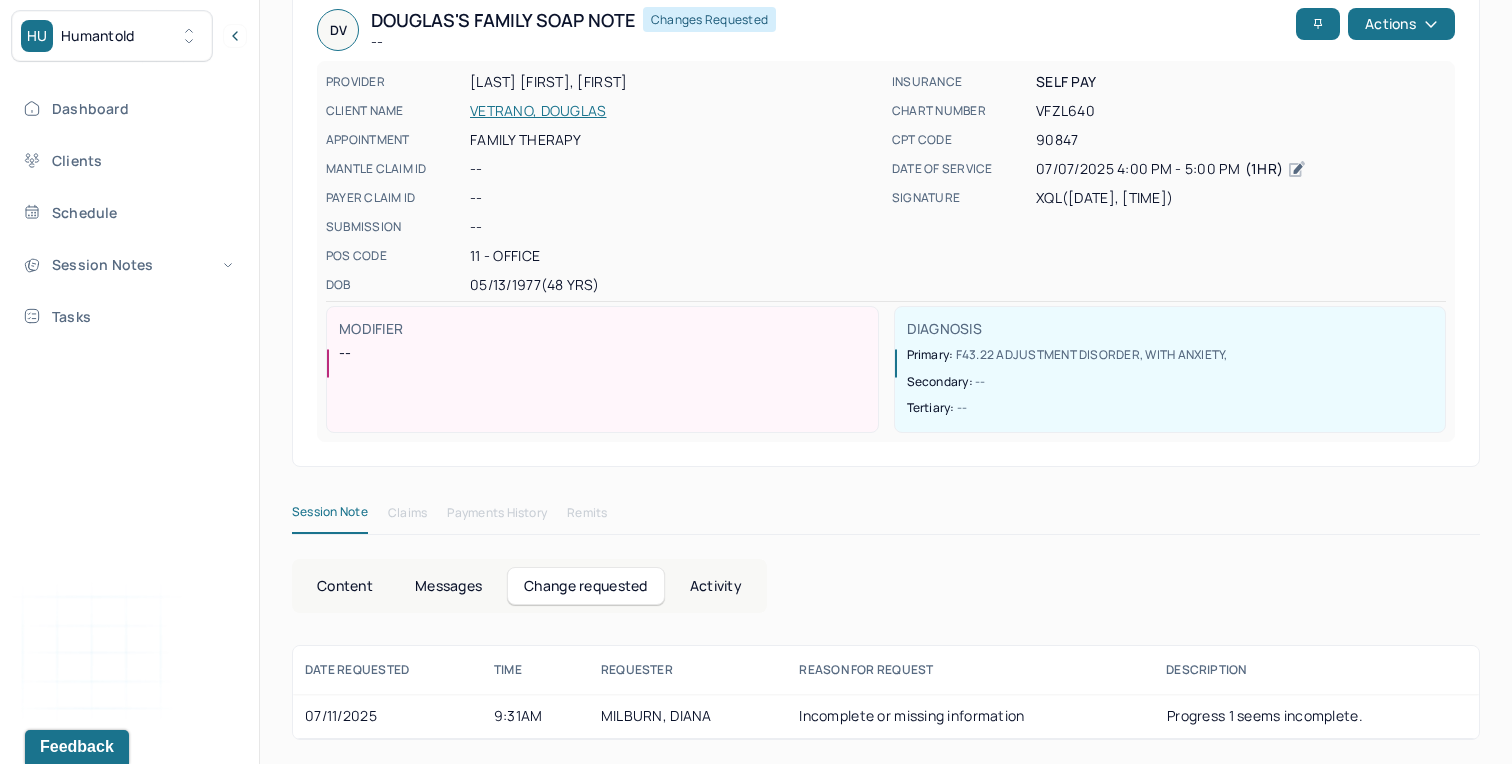 click on "MILBURN, DIANA" at bounding box center (688, 716) 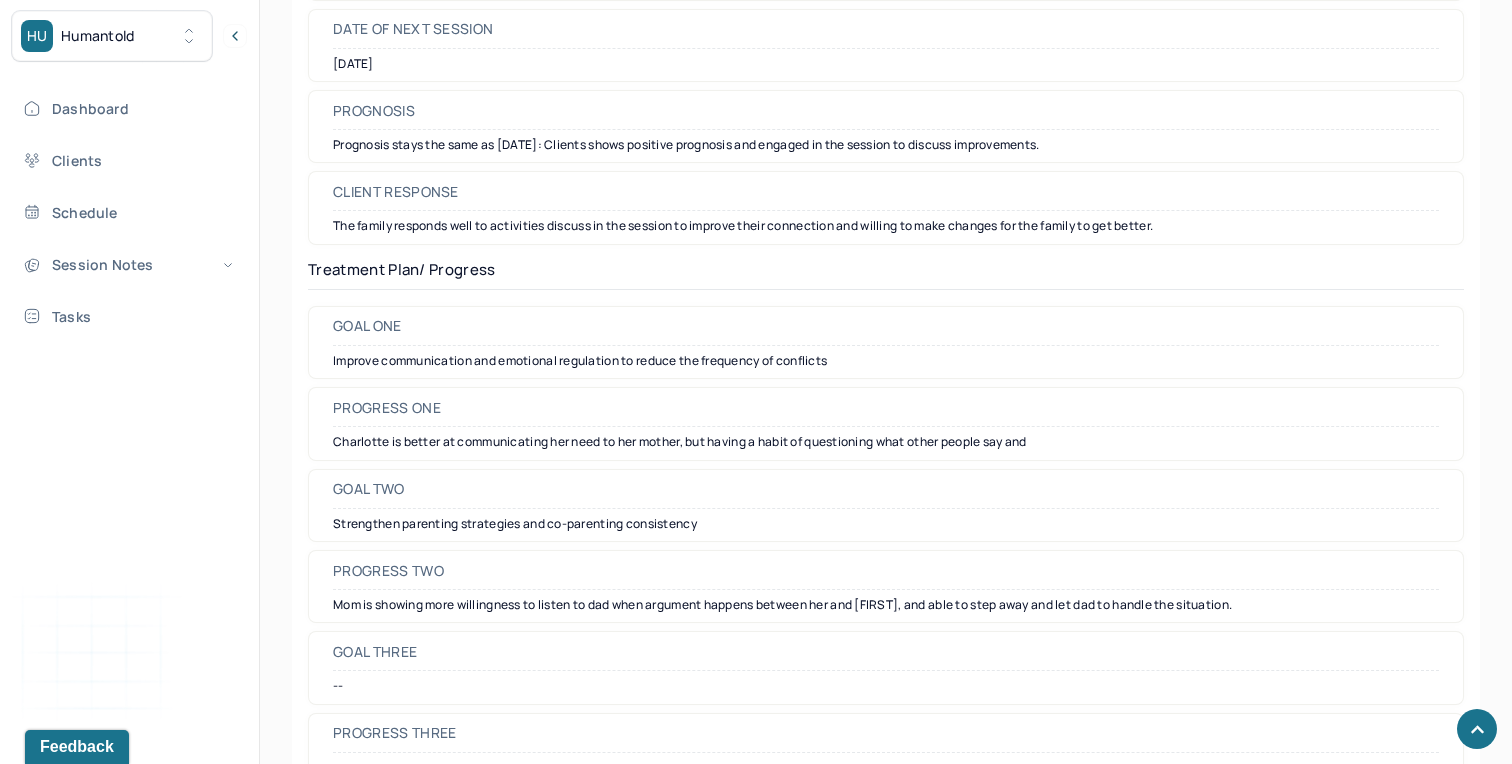 scroll, scrollTop: 2899, scrollLeft: 0, axis: vertical 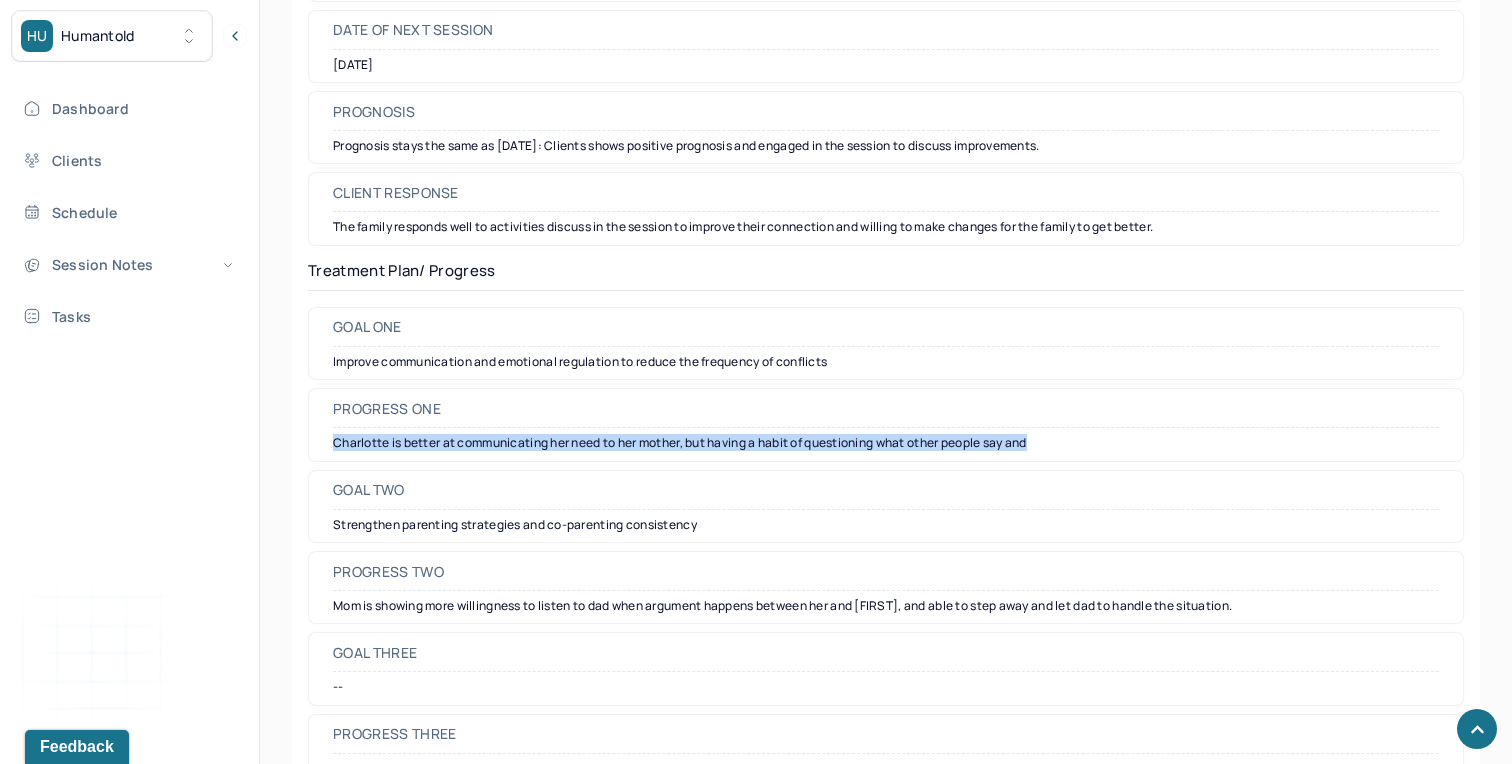 drag, startPoint x: 1068, startPoint y: 445, endPoint x: 333, endPoint y: 445, distance: 735 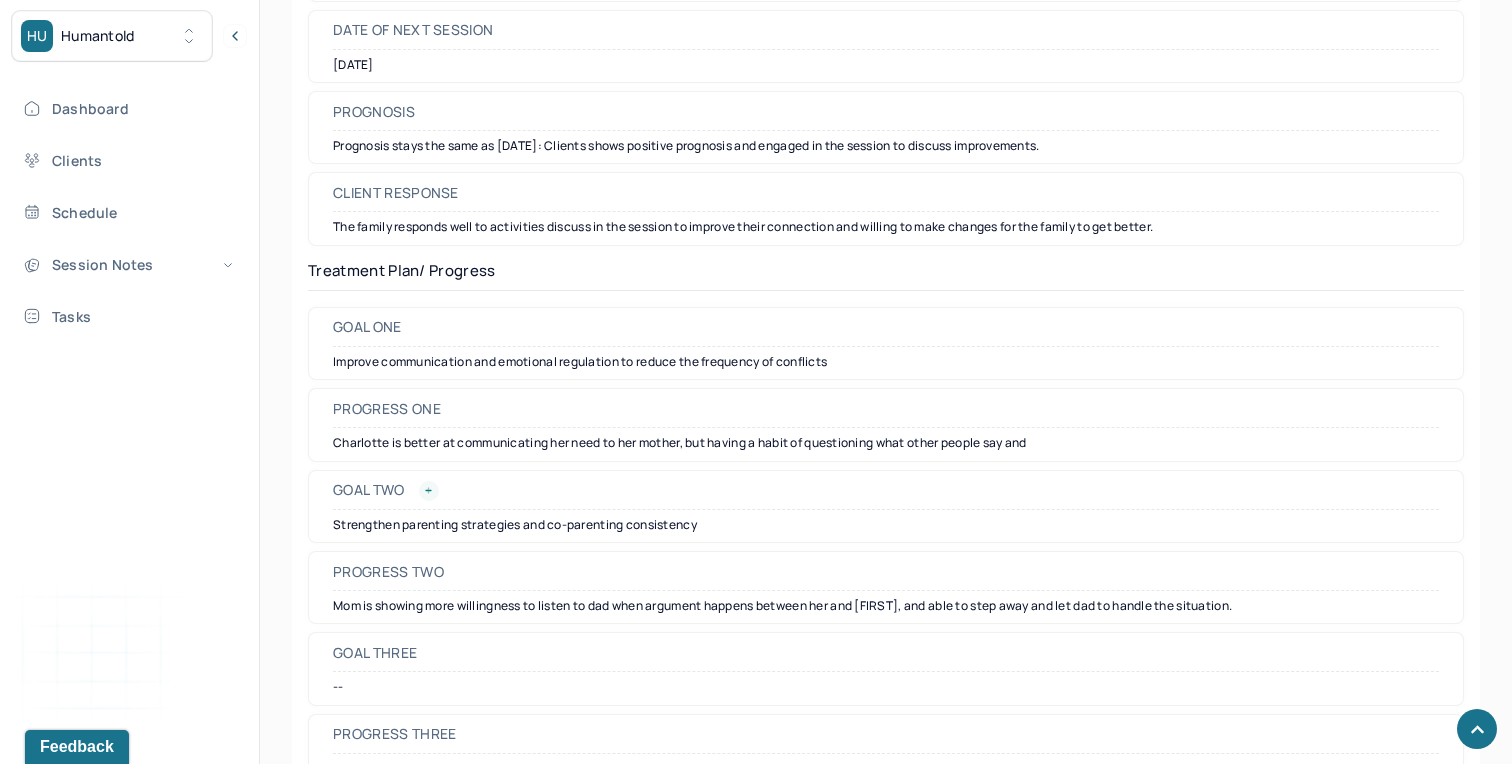 click on "Goal two" at bounding box center [886, 495] 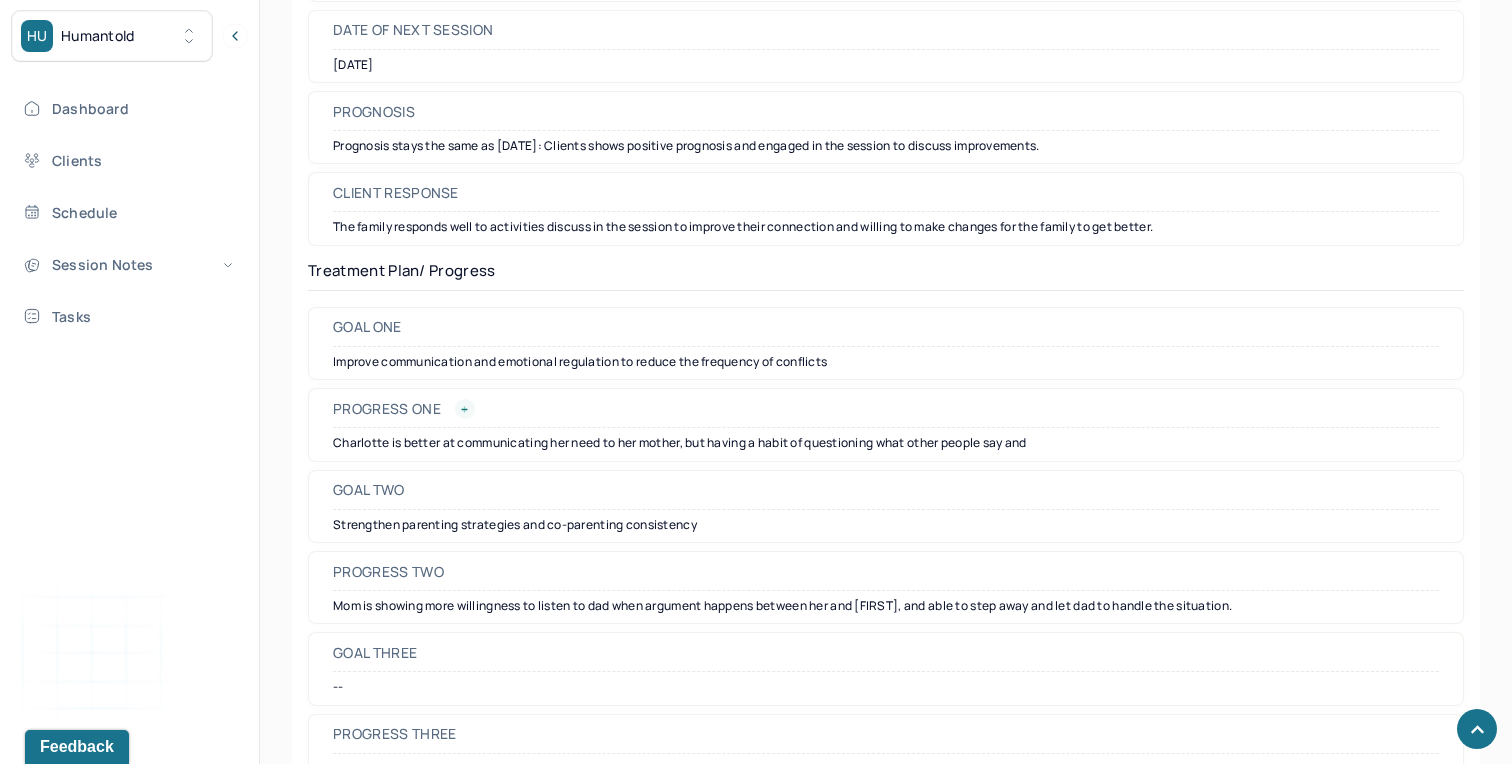 click at bounding box center [465, 409] 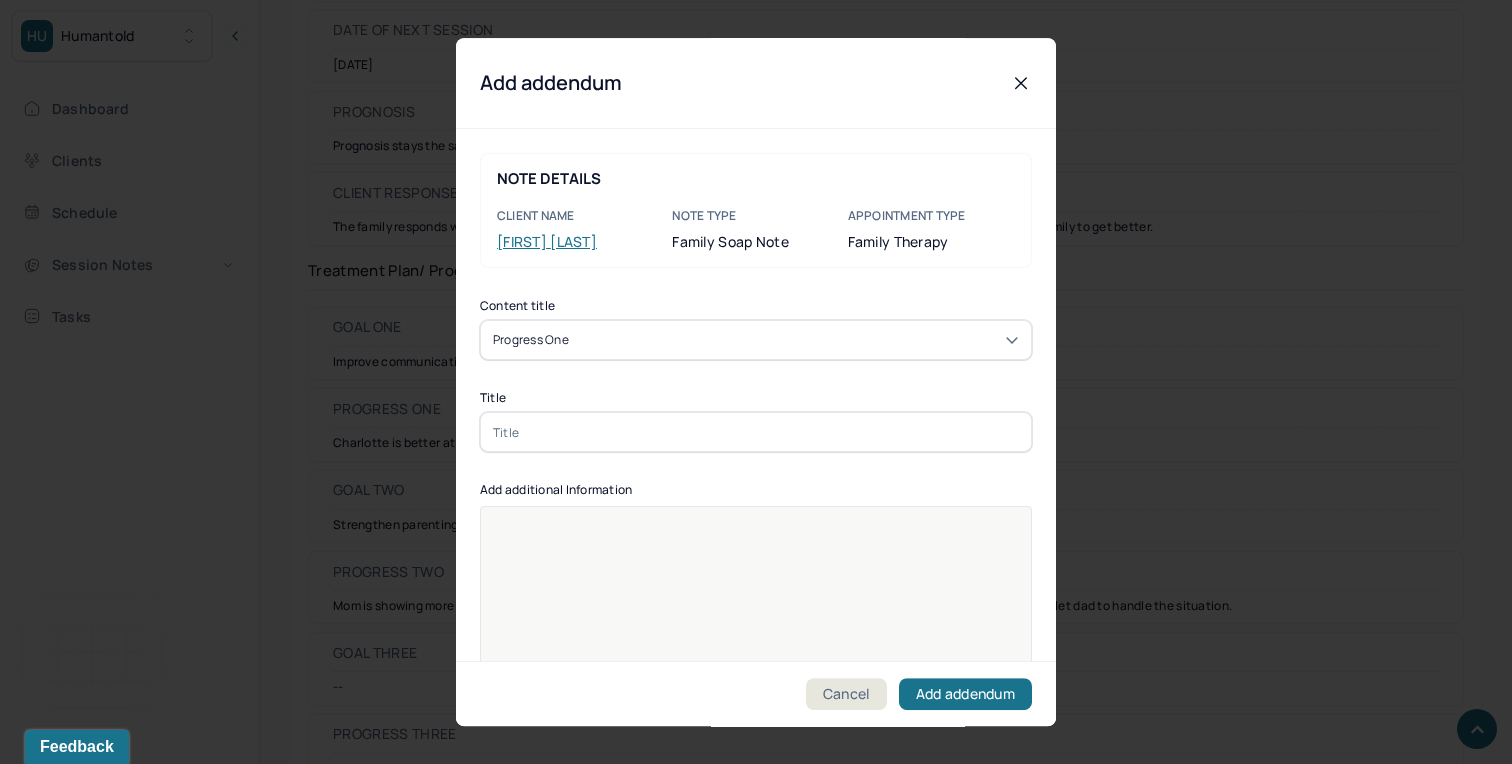 click on "Progress one" at bounding box center (756, 340) 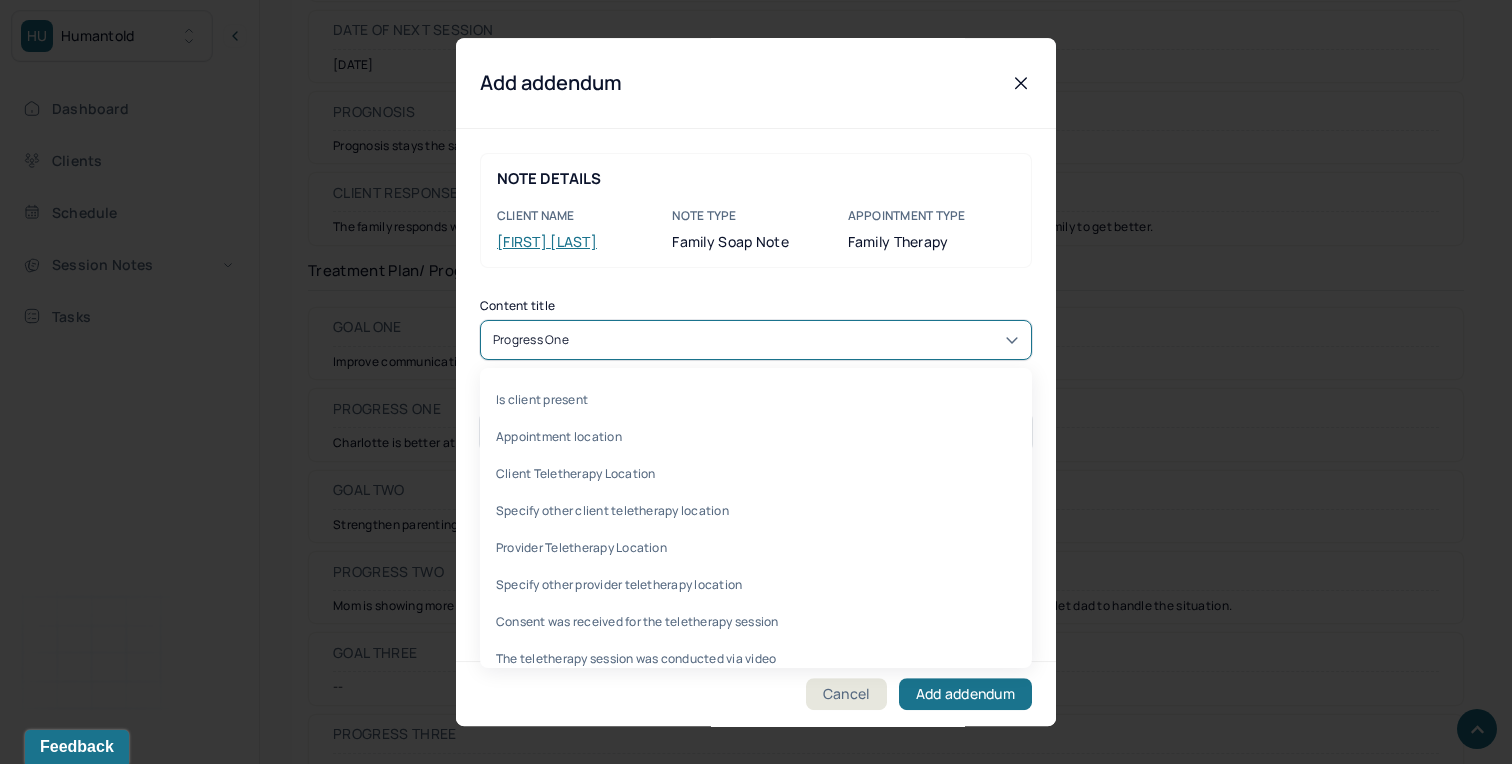 click on "Progress one" at bounding box center [756, 340] 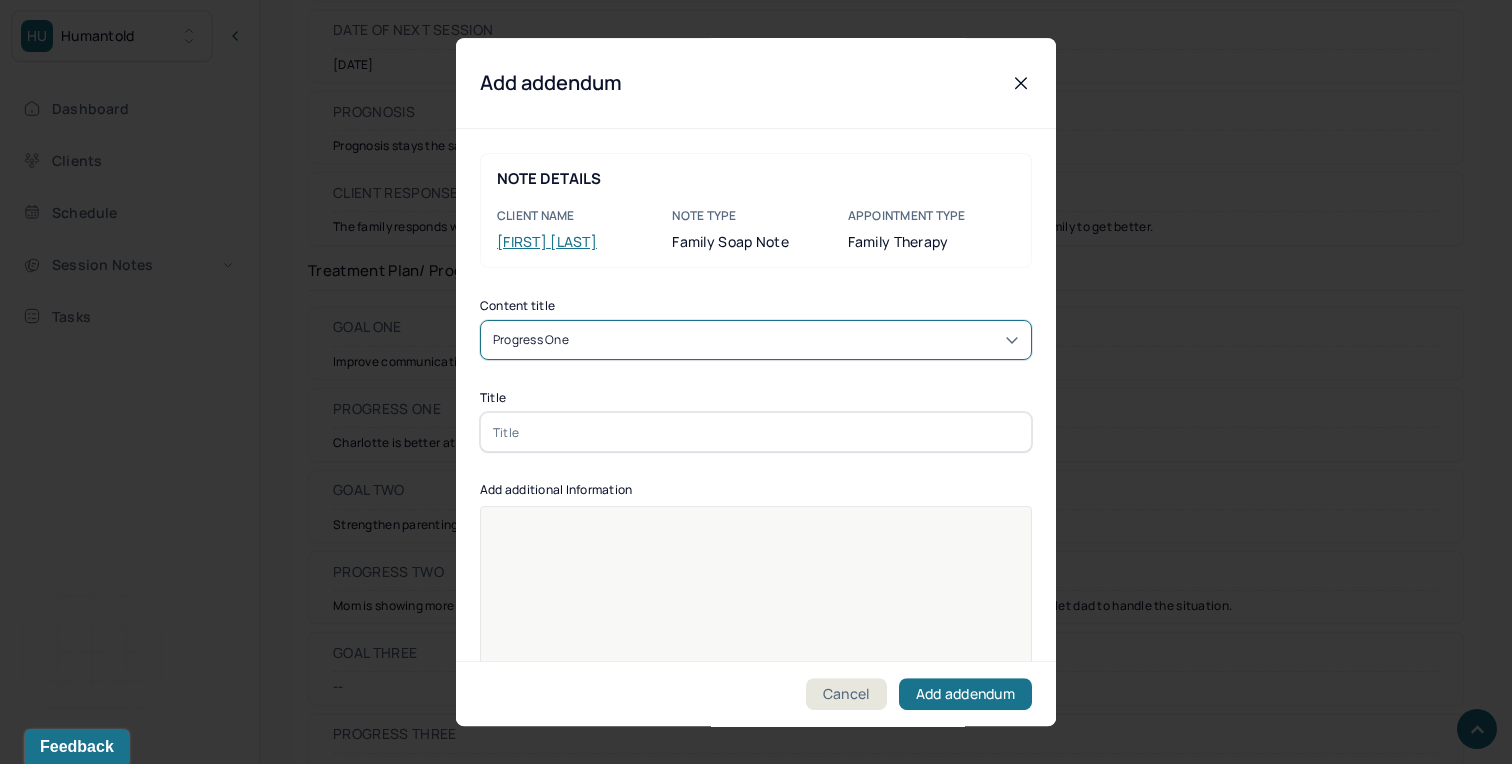 click at bounding box center (756, 432) 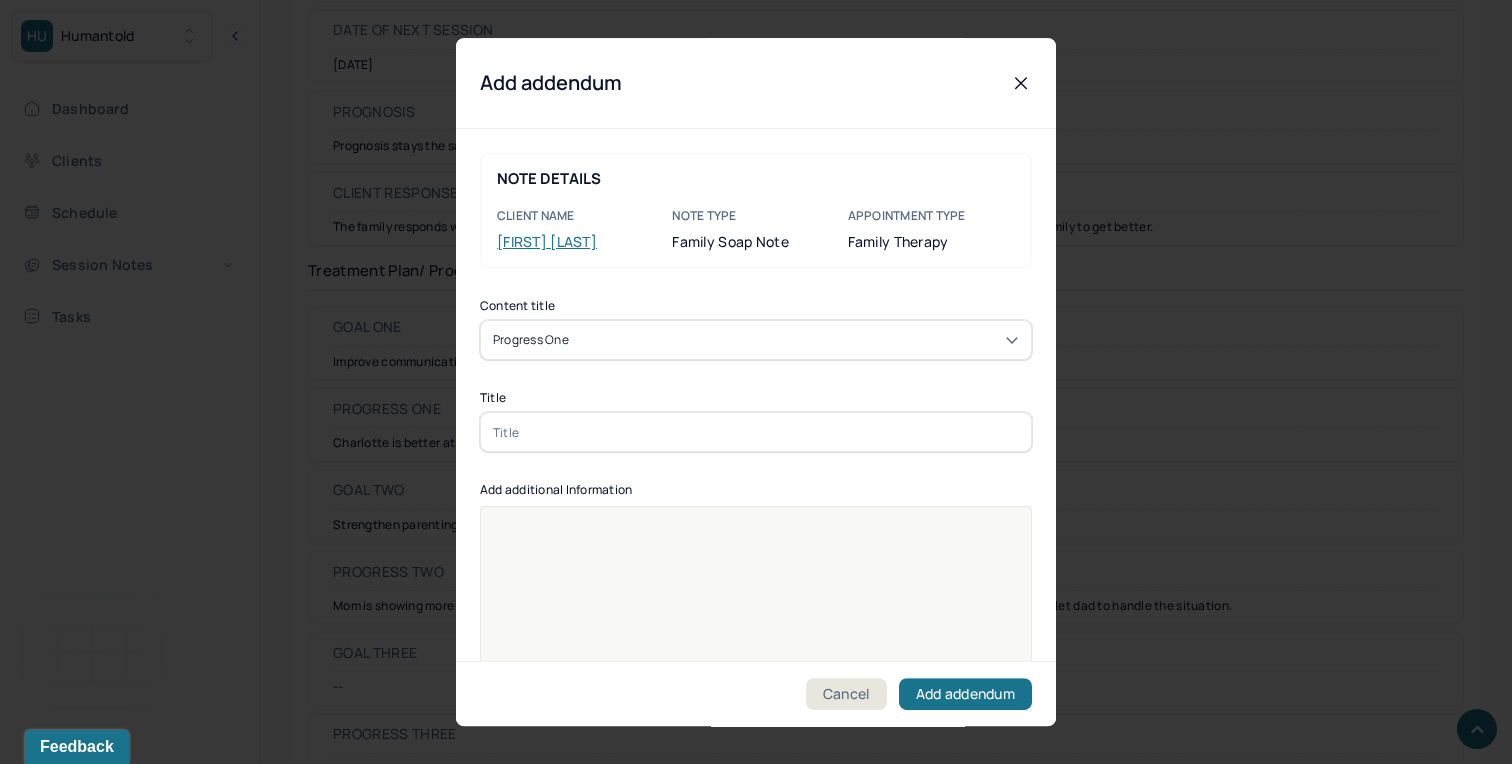 click at bounding box center [756, 432] 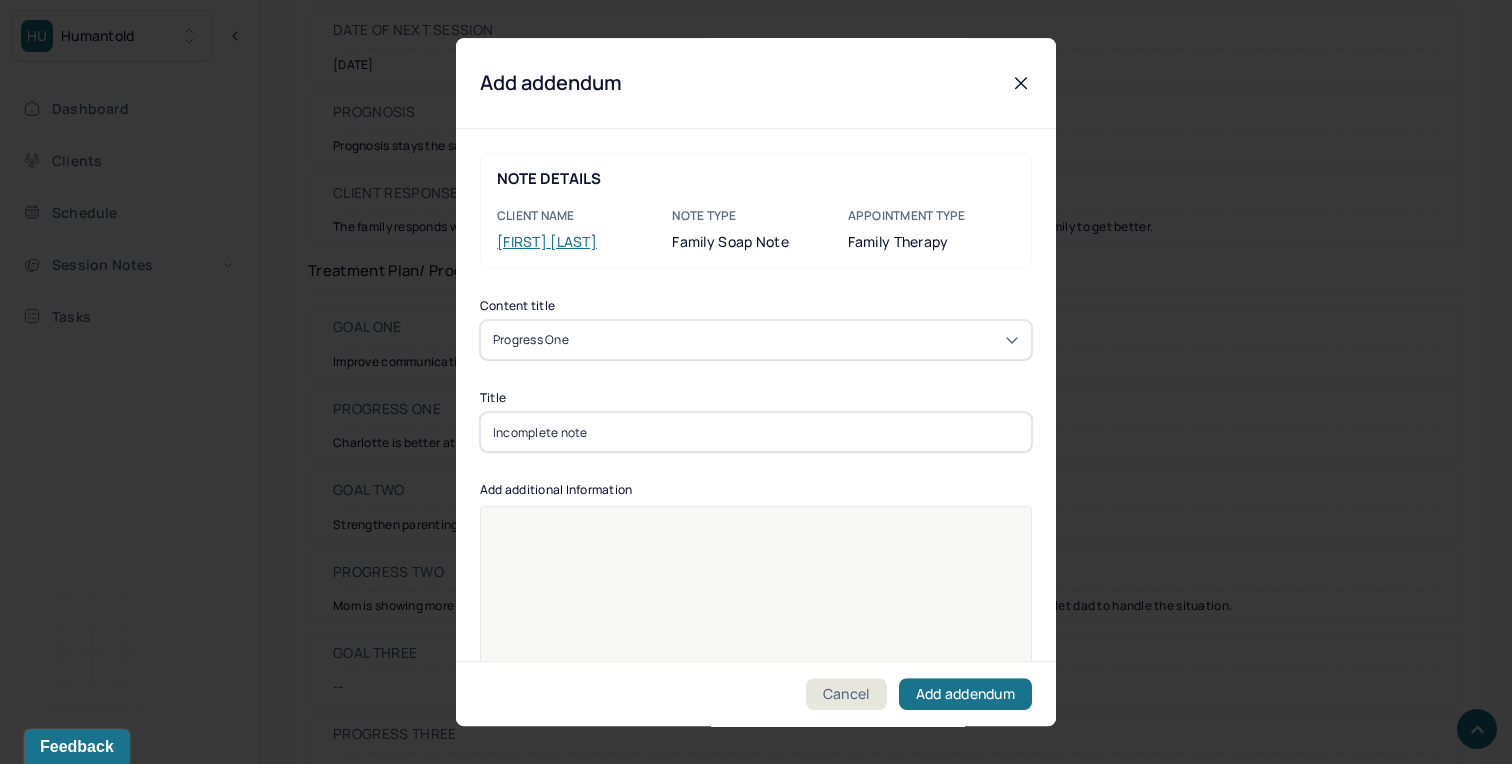 type on "Incomplete note" 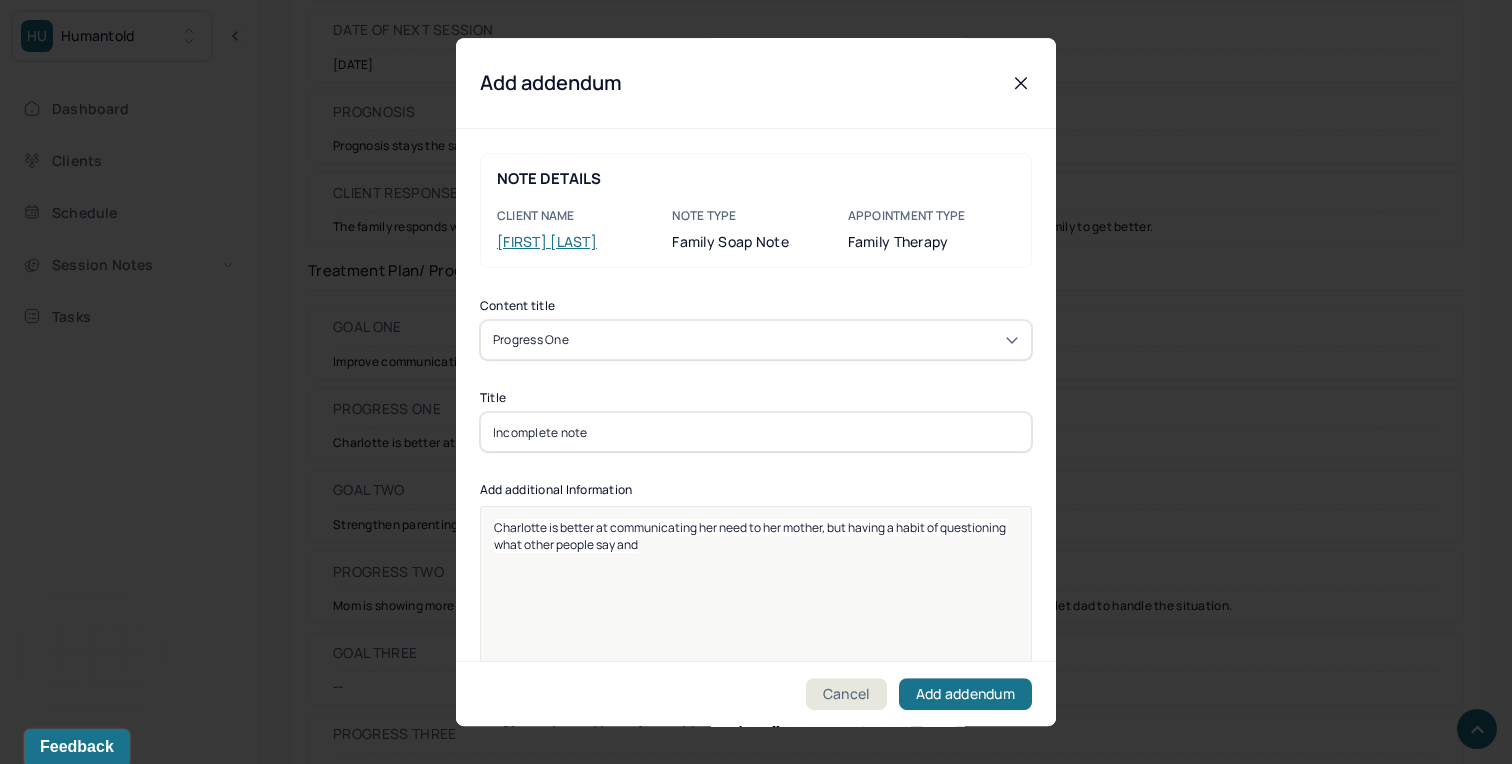 type 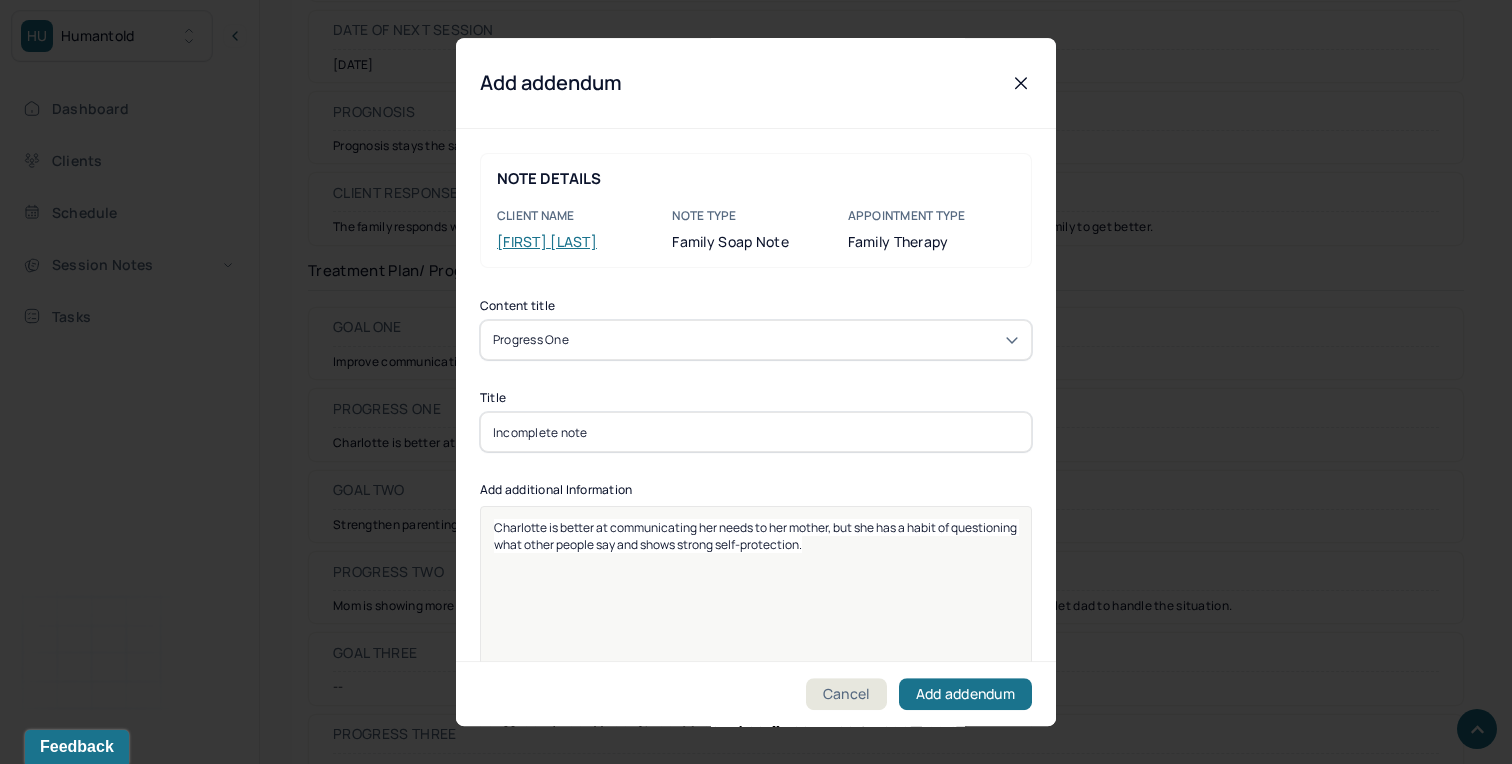 click on "Charlotte is better at communicating her needs to her mother, but she has a habit of questioning what other people say and shows strong self-protection." at bounding box center [756, 619] 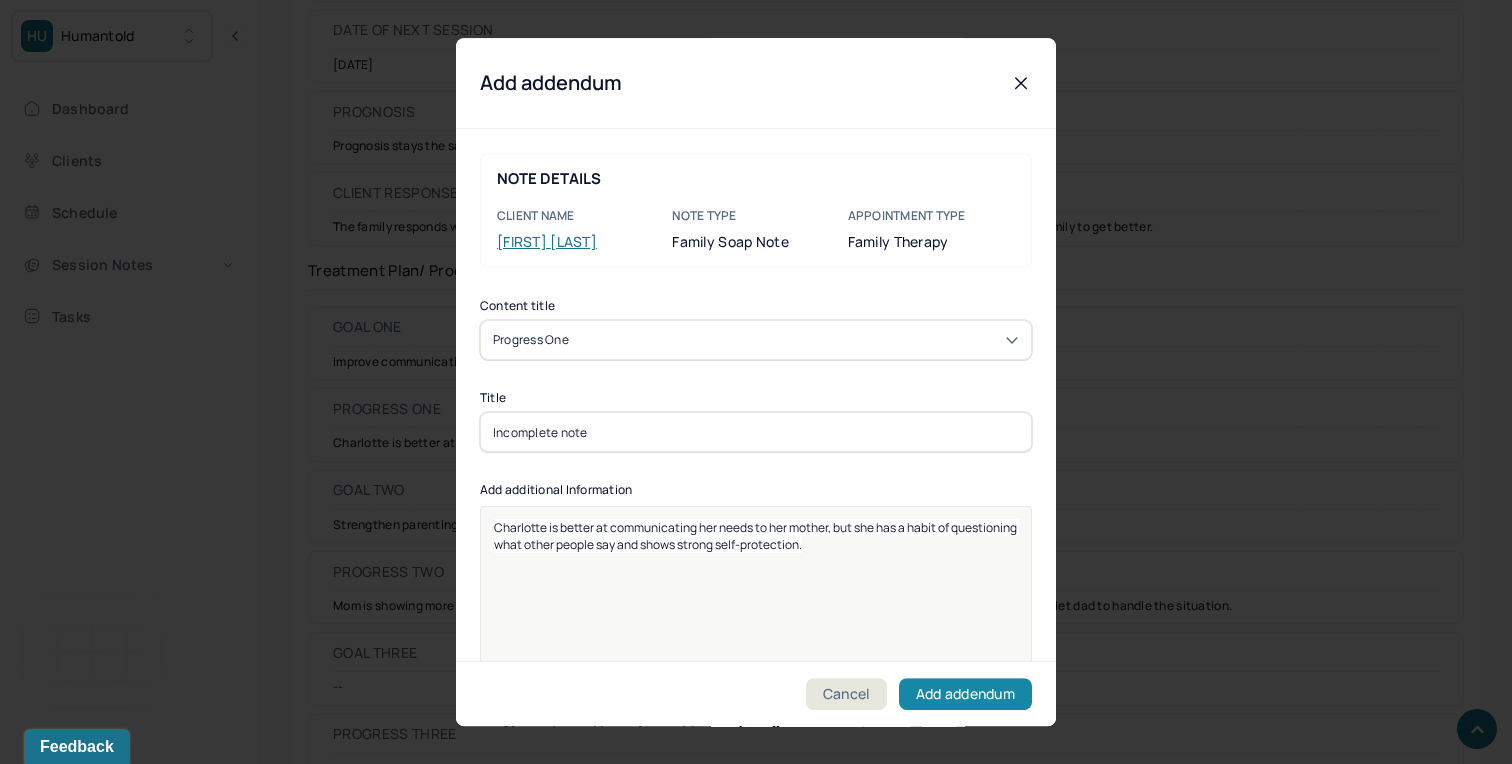 click on "Add addendum" at bounding box center (965, 694) 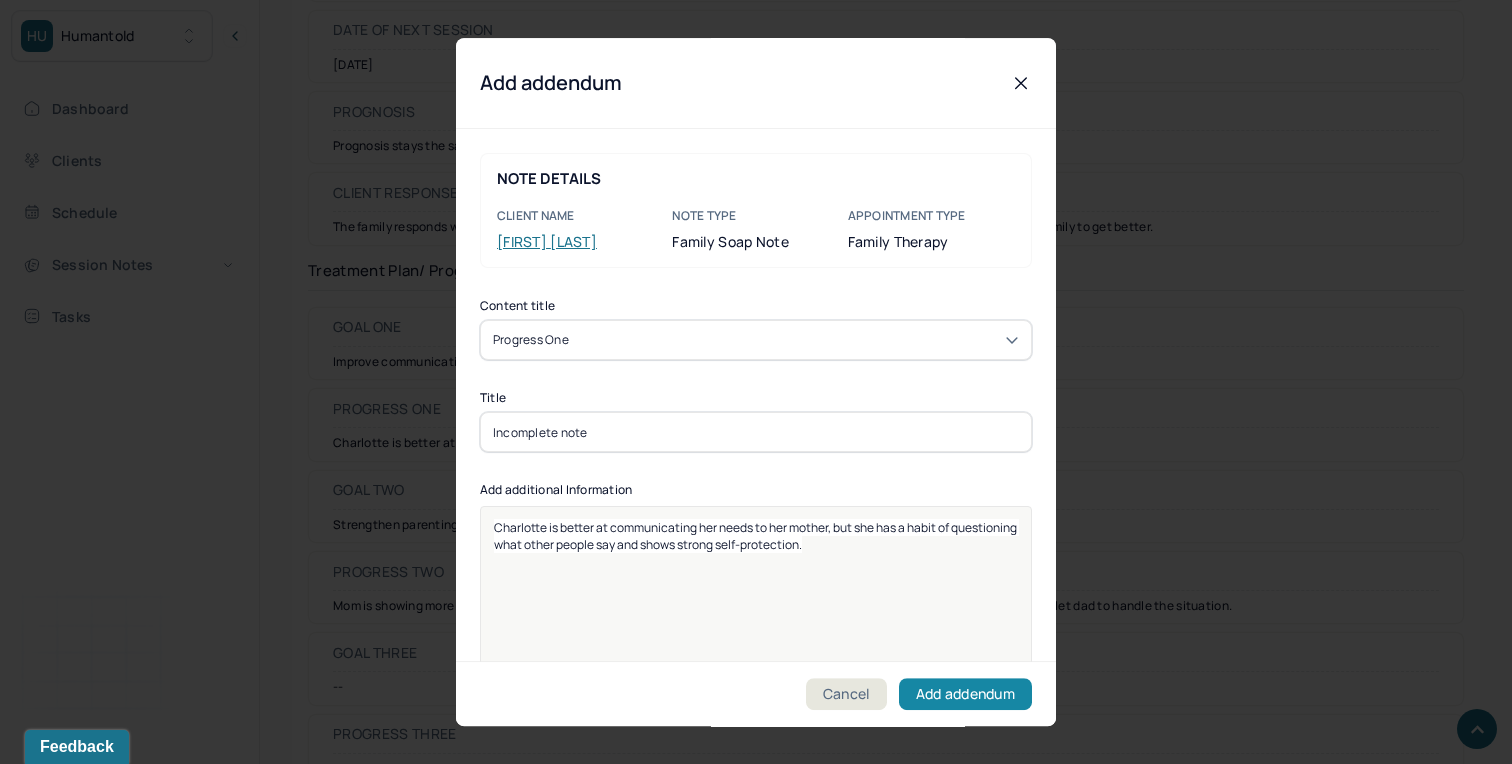 scroll, scrollTop: 249, scrollLeft: 0, axis: vertical 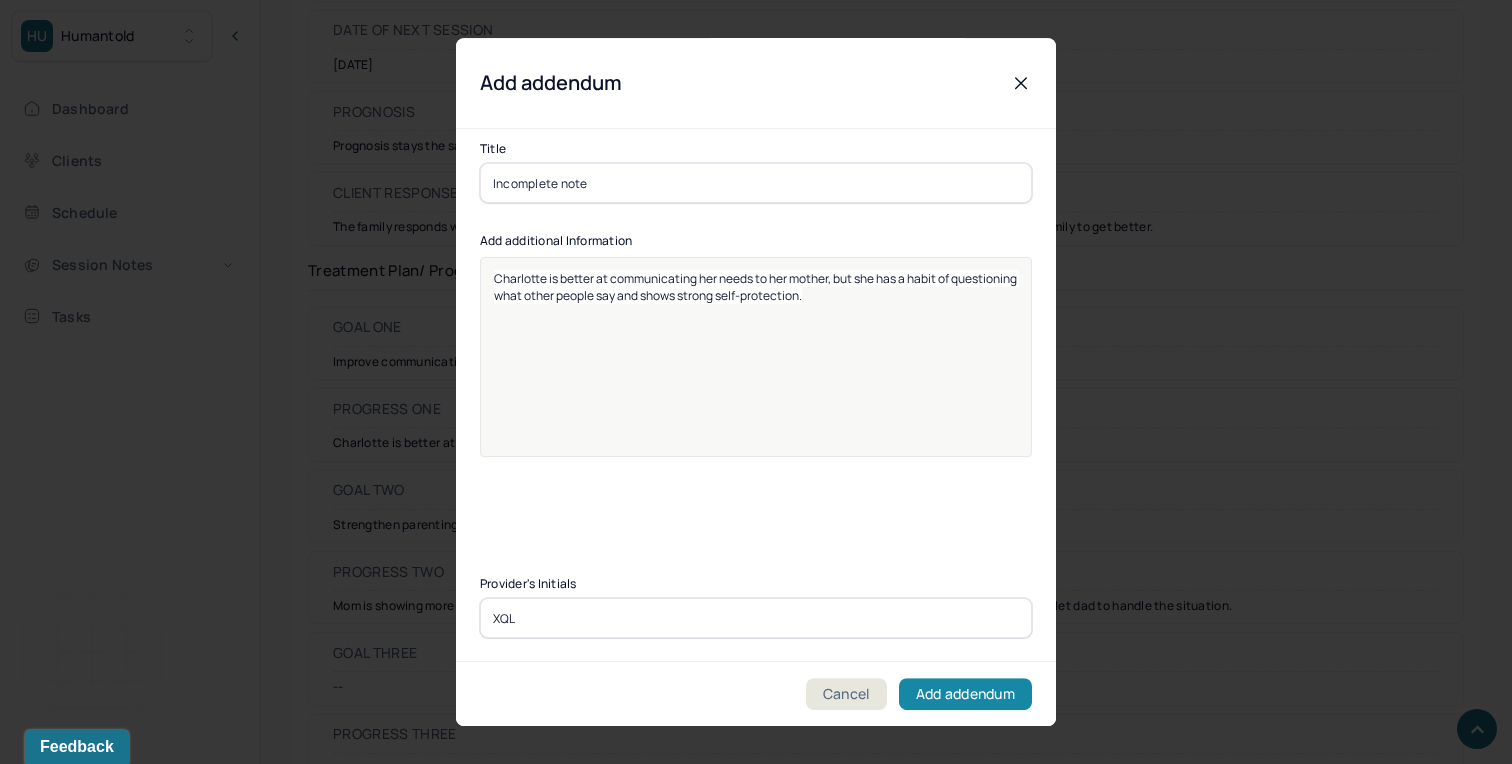 type on "XQL" 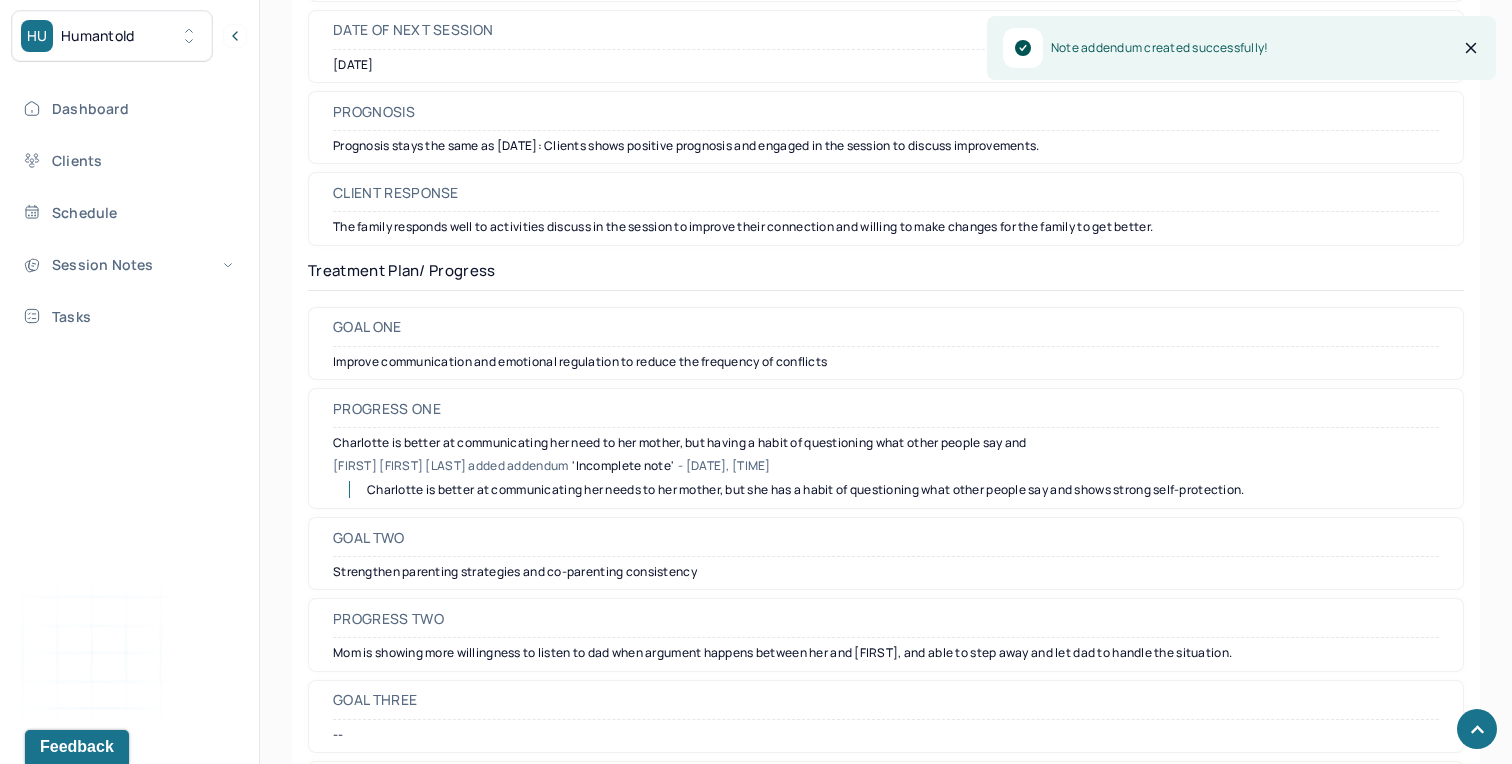 click on "- [DATE], [TIME]" at bounding box center [724, 466] 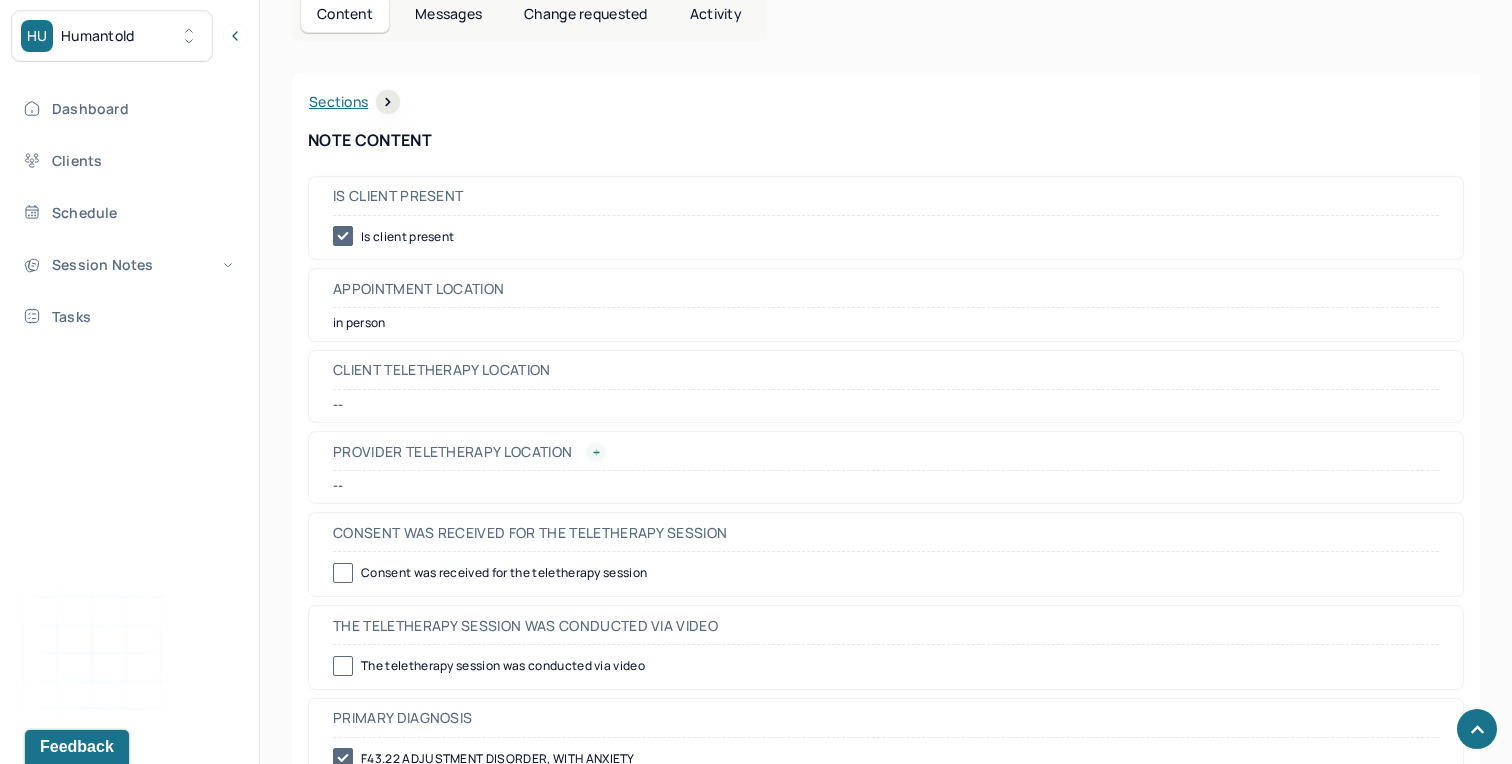 scroll, scrollTop: 0, scrollLeft: 0, axis: both 